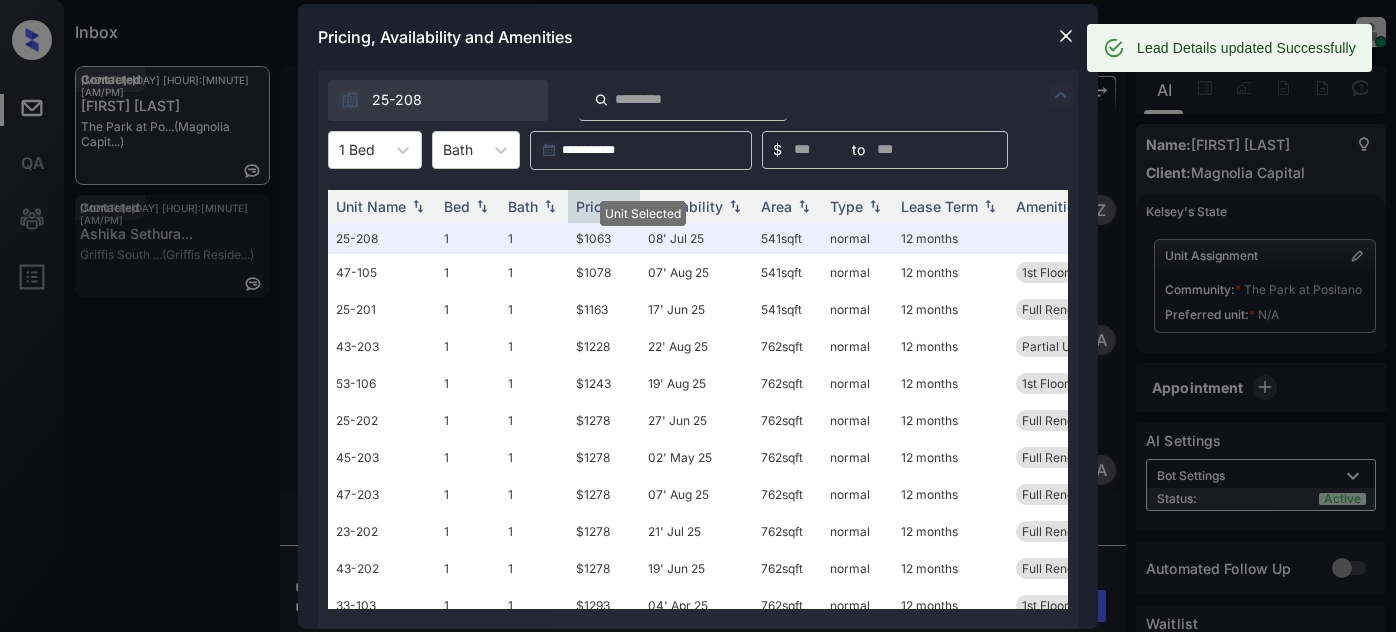 scroll, scrollTop: 0, scrollLeft: 0, axis: both 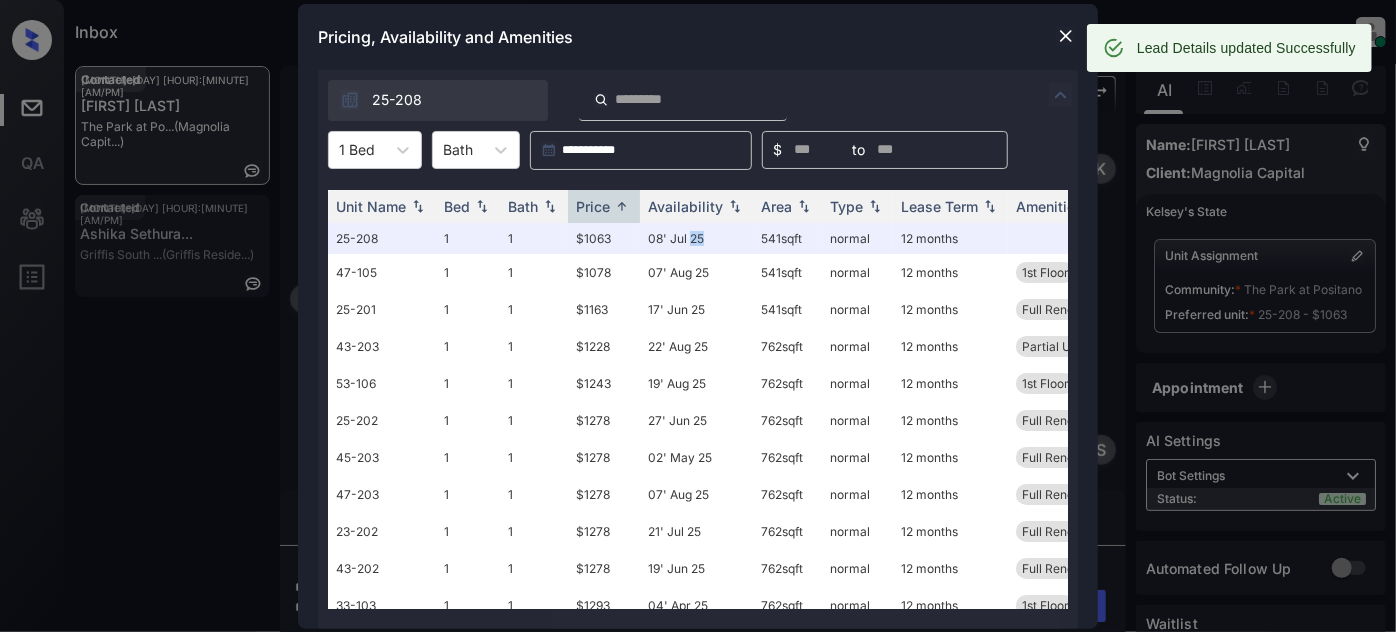 click at bounding box center [1066, 36] 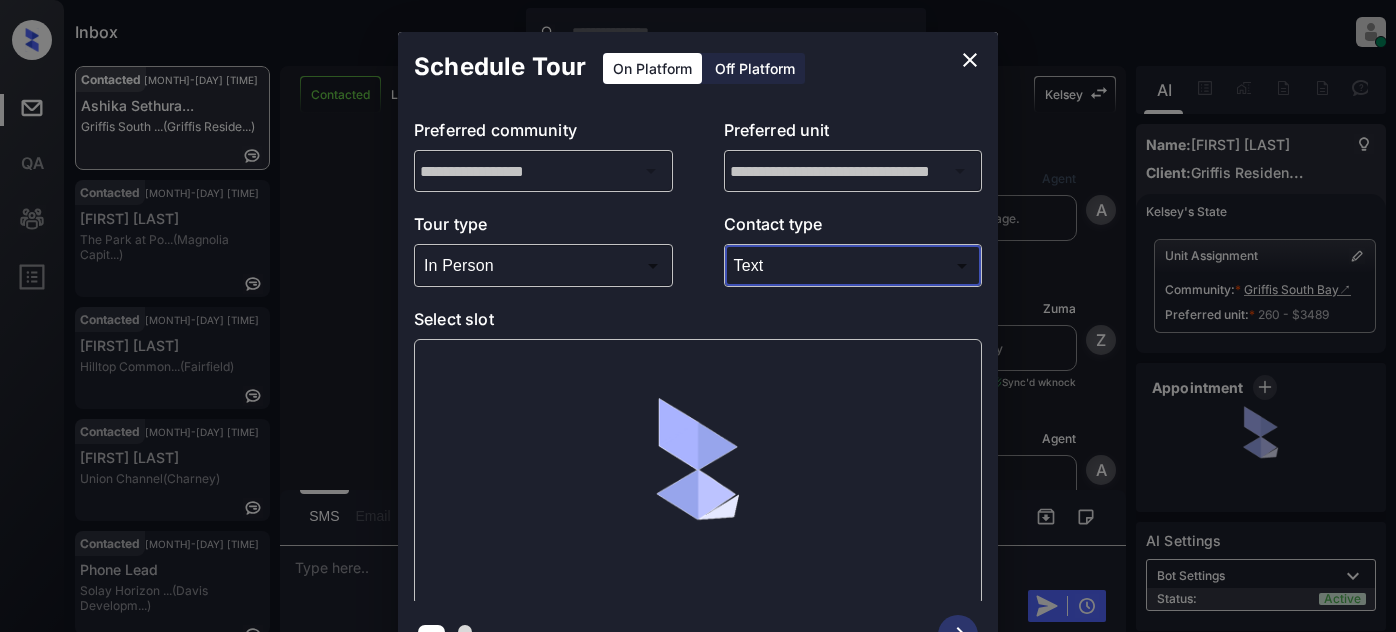 scroll, scrollTop: 0, scrollLeft: 0, axis: both 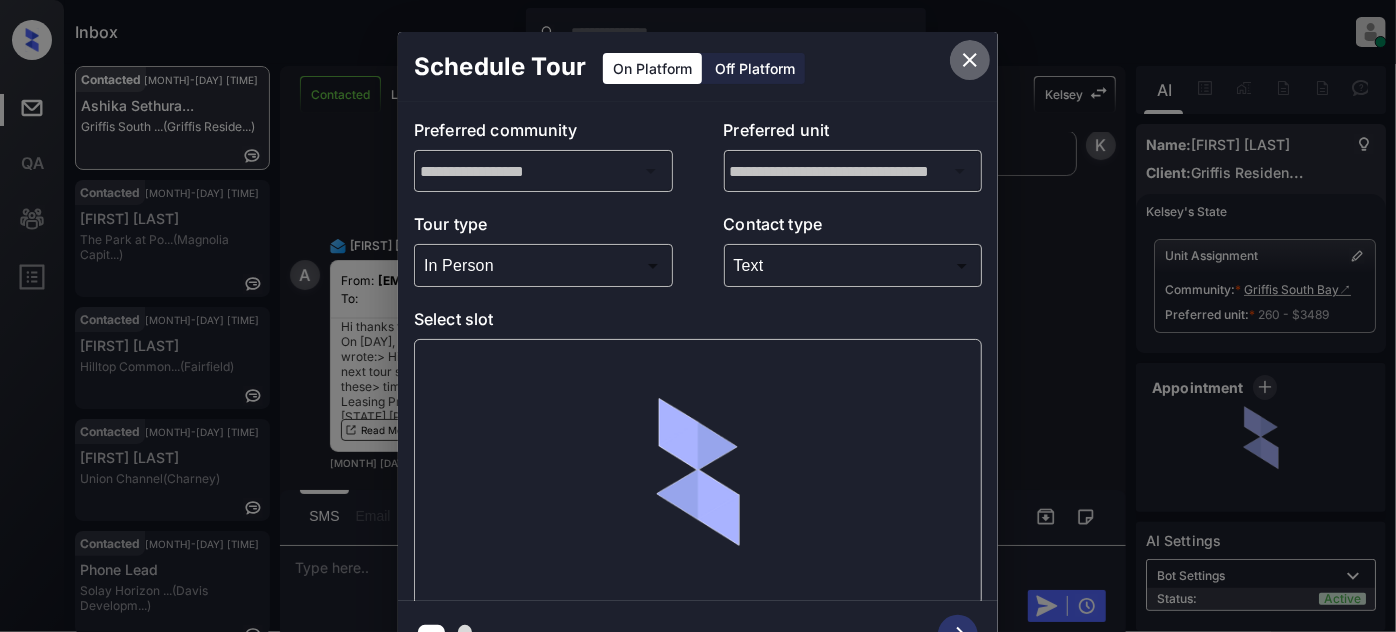 click 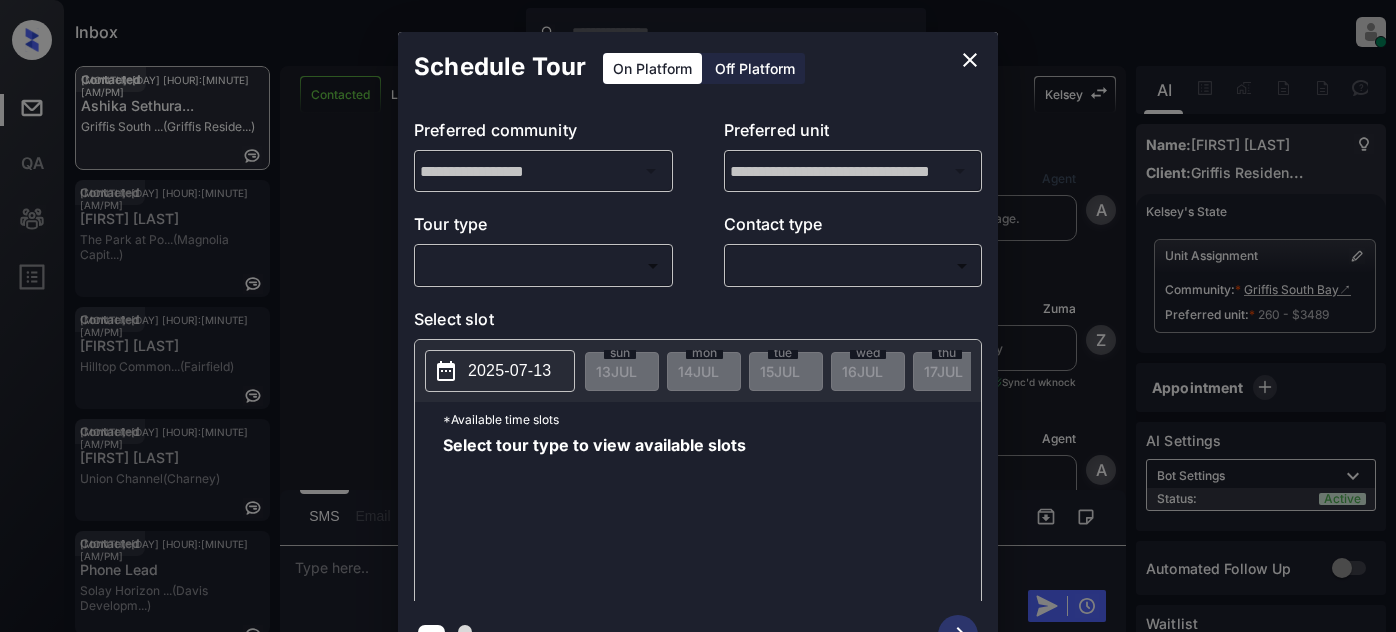 scroll, scrollTop: 0, scrollLeft: 0, axis: both 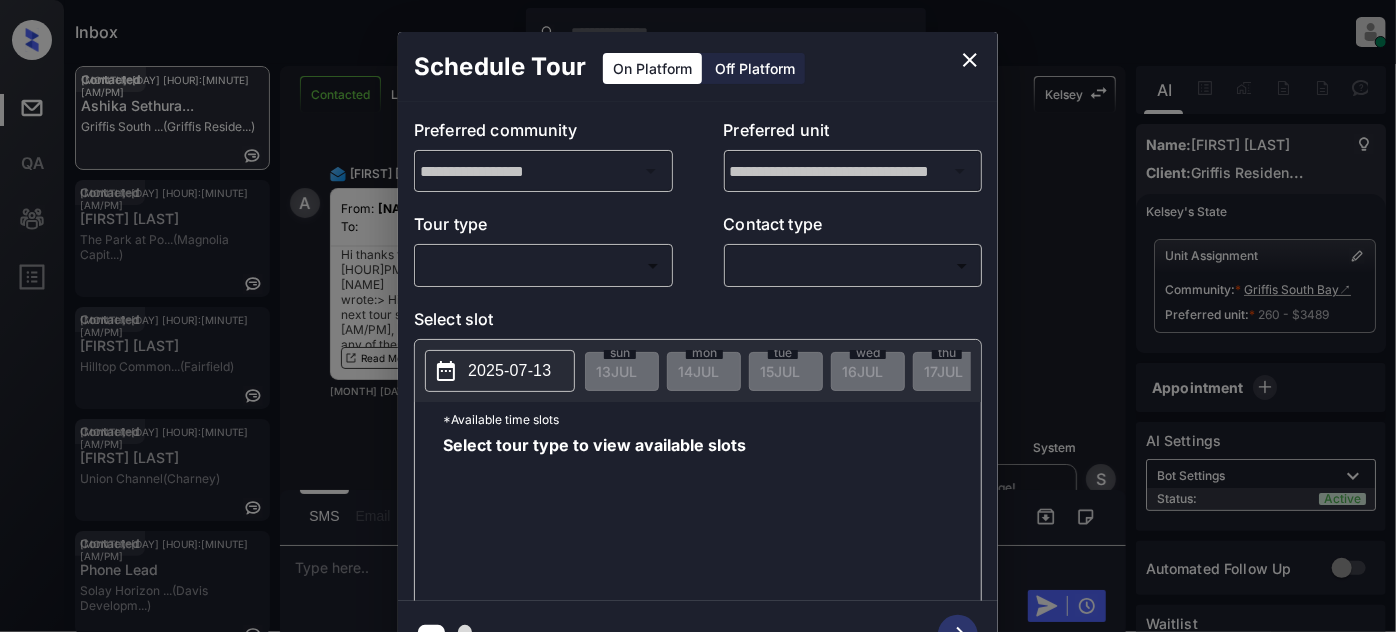 click on "Inbox [FIRST] [LAST] Online Set yourself   offline Set yourself   on break Profile Switch to  light  mode Sign out Contacted [MONTH]-[DAY] [HOUR]:[MINUTE] [AM/PM]   [FIRST] [LAST]... [NAME]  ([NAME]) Contacted [MONTH]-[DAY] [HOUR]:[MINUTE] [AM/PM]   [FIRST] [LAST] [NAME]  ([NAME]) Contacted [MONTH]-[DAY] [HOUR]:[MINUTE] [AM/PM]   [FIRST] [LAST] [NAME]  ([NAME]) Contacted [MONTH]-[DAY] [HOUR]:[MINUTE] [AM/PM]   [FIRST] [LAST] [NAME]  ([NAME]) Contacted [MONTH]-[DAY] [HOUR]:[MINUTE] [AM/PM]   Phone Lead [NAME] [NAME] ...  ([NAME]) Contacted [MONTH]-[DAY] [HOUR]:[MINUTE] [AM/PM]   [FIRST] [LAST]... [NAME]  ([NAME]) Contacted [MONTH]-[DAY] [HOUR]:[MINUTE] [AM/PM]  Lost Lead Sentiment: Angry Upon sliding the acknowledgement:  Lead will move to lost stage. * ​ SMS and call option will be set to opt out. AFM will be turned off for the lead. [NAME] New Message Agent Lead created via webhook in Inbound stage. [MONTH] [DAY], [YEAR] [HOUR]:[MINUTE] [AM/PM] A New Message Zuma Lead transferred to leasing agent: [NAME] [MONTH] [DAY], [YEAR] [HOUR]:[MINUTE] [AM/PM]  Sync'd w  knock Z New Message Agent AFM Request sent to [NAME]. A Agent A" at bounding box center (698, 316) 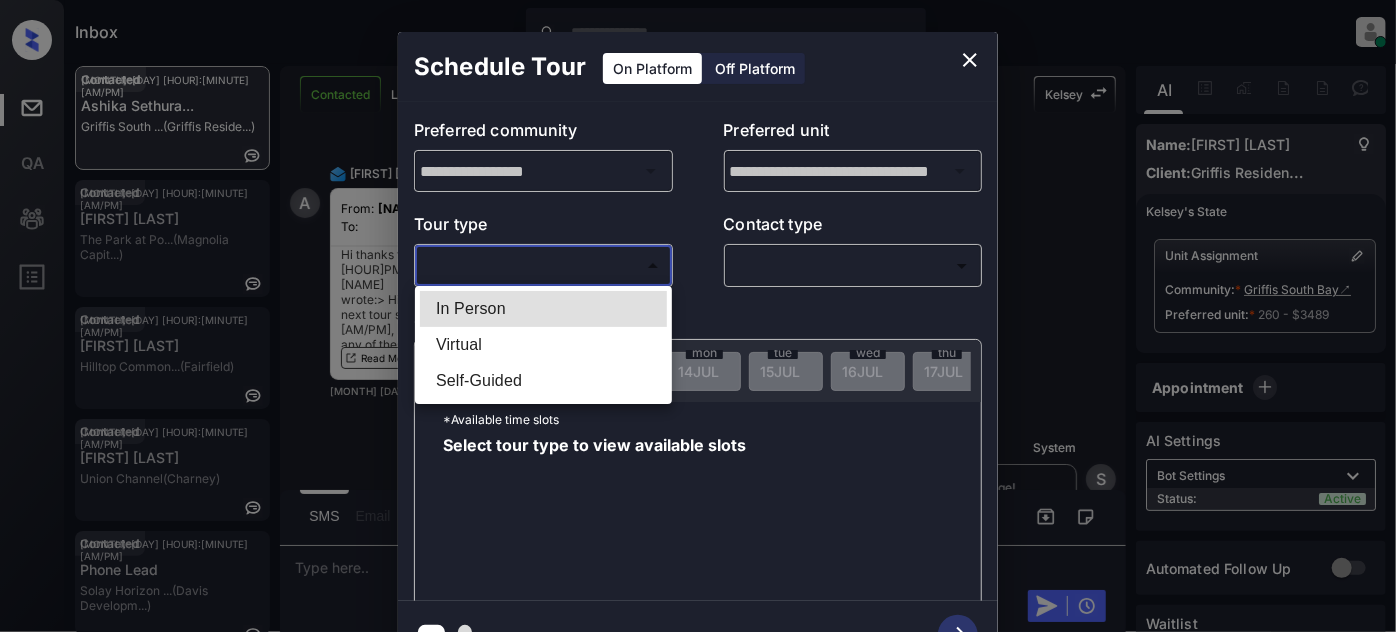 click on "In Person" at bounding box center (543, 309) 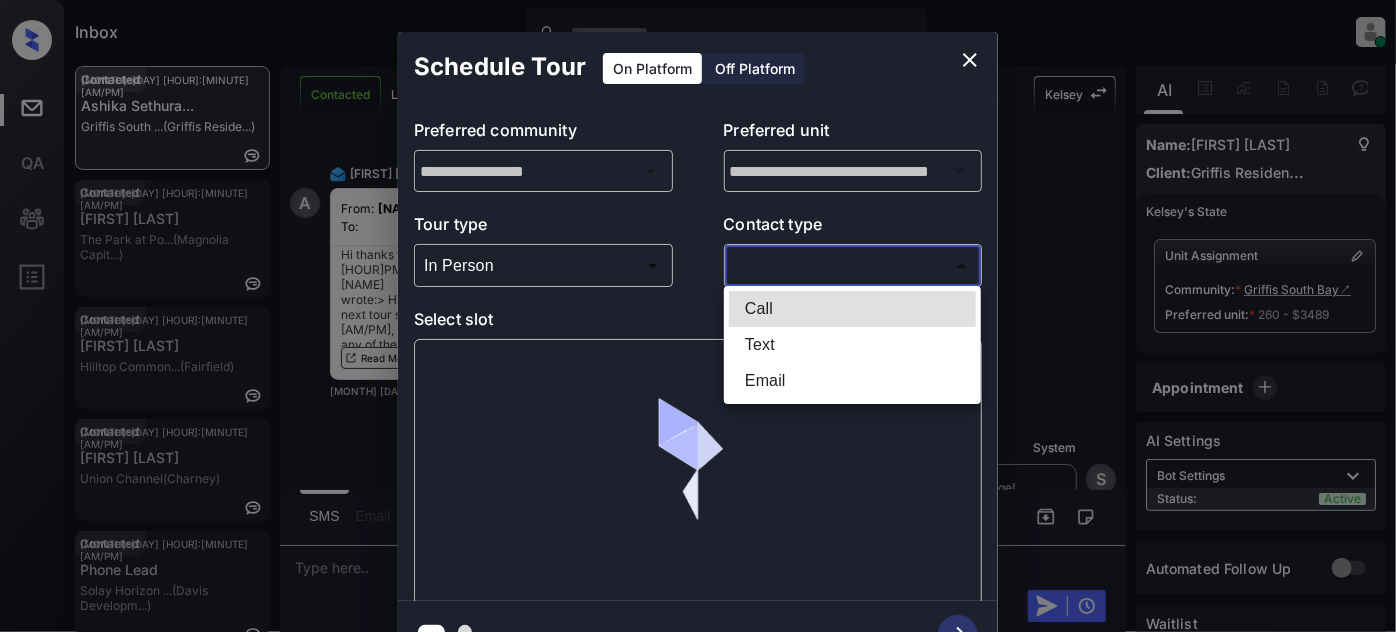 click on "Inbox [FIRST] [LAST] Online Set yourself   offline Set yourself   on break Profile Switch to  light  mode Sign out Contacted Jul-13 03:51 pm   [PERSON] [PERSON]  (Griffis Reside...) Contacted Jul-13 03:59 pm   [PERSON] [PERSON]  (Magnolia Capit...) Contacted Jul-13 04:00 pm   [PERSON] [PERSON]  (Fairfield) Contacted Jul-13 04:01 pm   [PERSON] [PERSON]  (Charney) Contacted Jul-13 04:01 pm   Phone Lead Solay Horizon ...  (Davis Developm...) Contacted Lost Lead Sentiment: Angry Upon sliding the acknowledgement:  Lead will move to lost stage. * ​ SMS and call option will be set to opt out. AFM will be turned off for the lead. [PERSON] New Message Agent Lead created via webhook in Inbound stage. Jul 11, 2025 06:56 pm A New Message Zuma Lead transferred to leasing agent: [PERSON] Jul 11, 2025 06:56 pm  Sync'd w  knock Z New Message Agent AFM Request sent to [PERSON]. A Agent A" at bounding box center [698, 316] 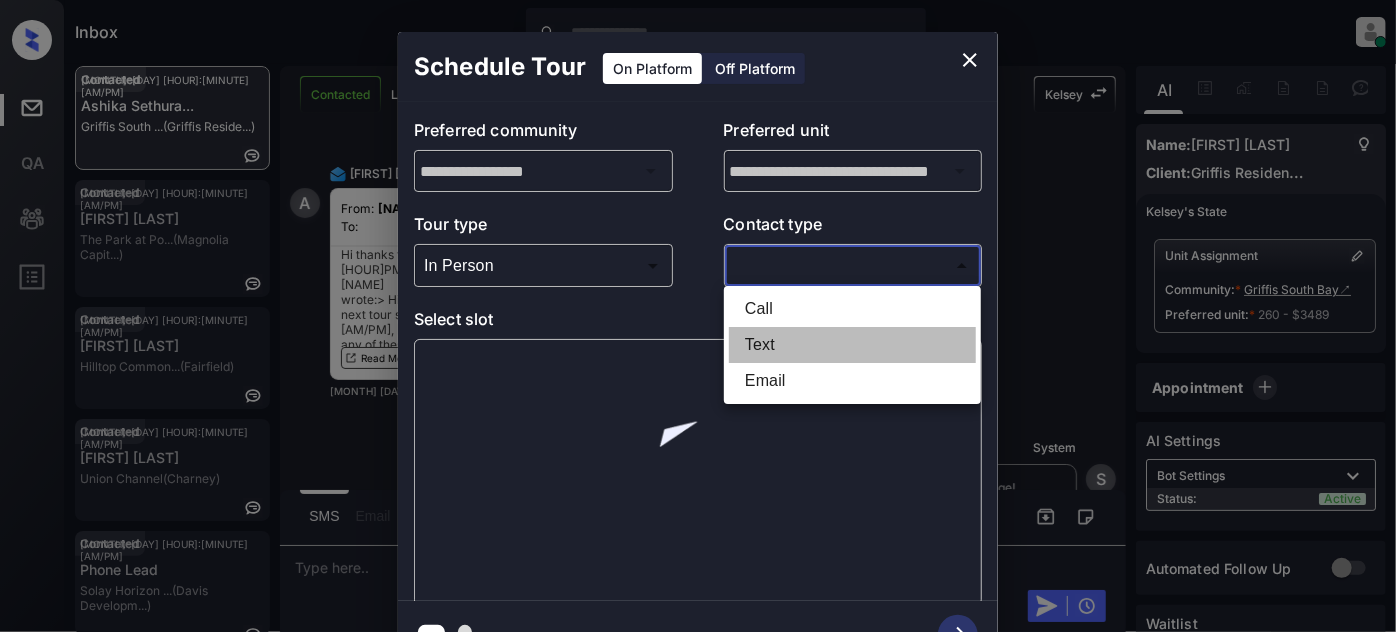 click on "Text" at bounding box center [852, 345] 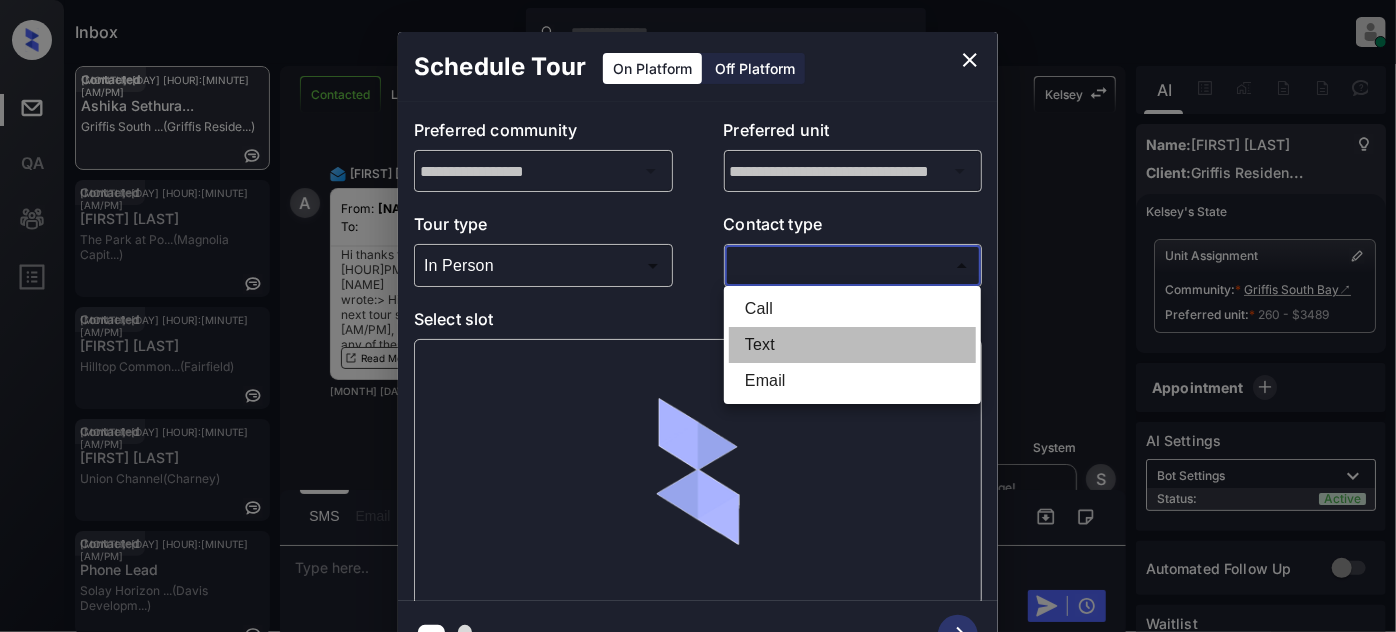type on "****" 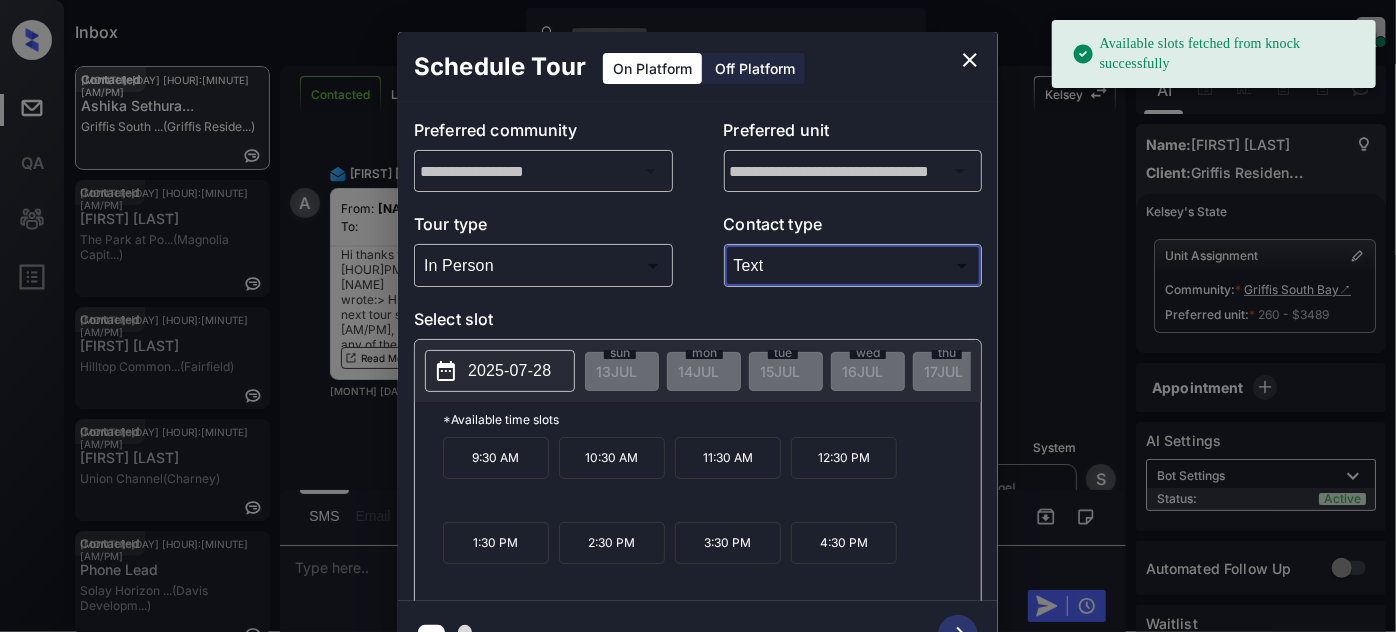 click on "2025-07-28" at bounding box center (500, 371) 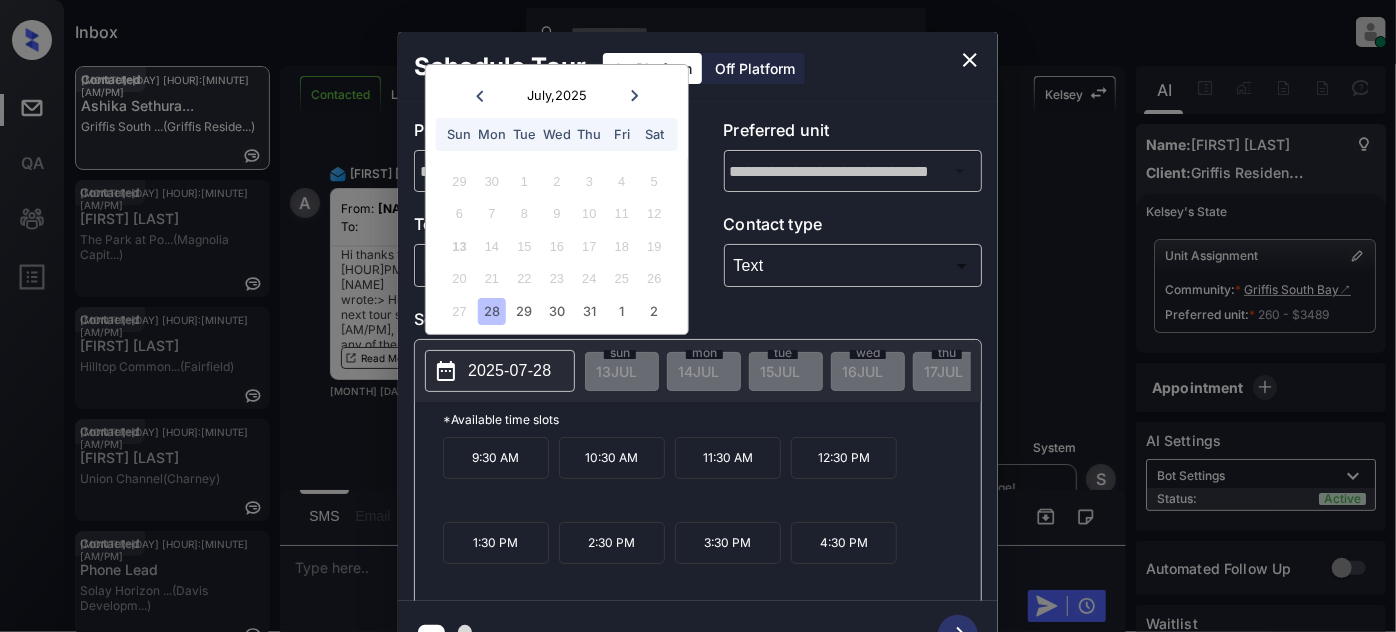 click on "Schedule Tour On Platform Off Platform" at bounding box center [698, 67] 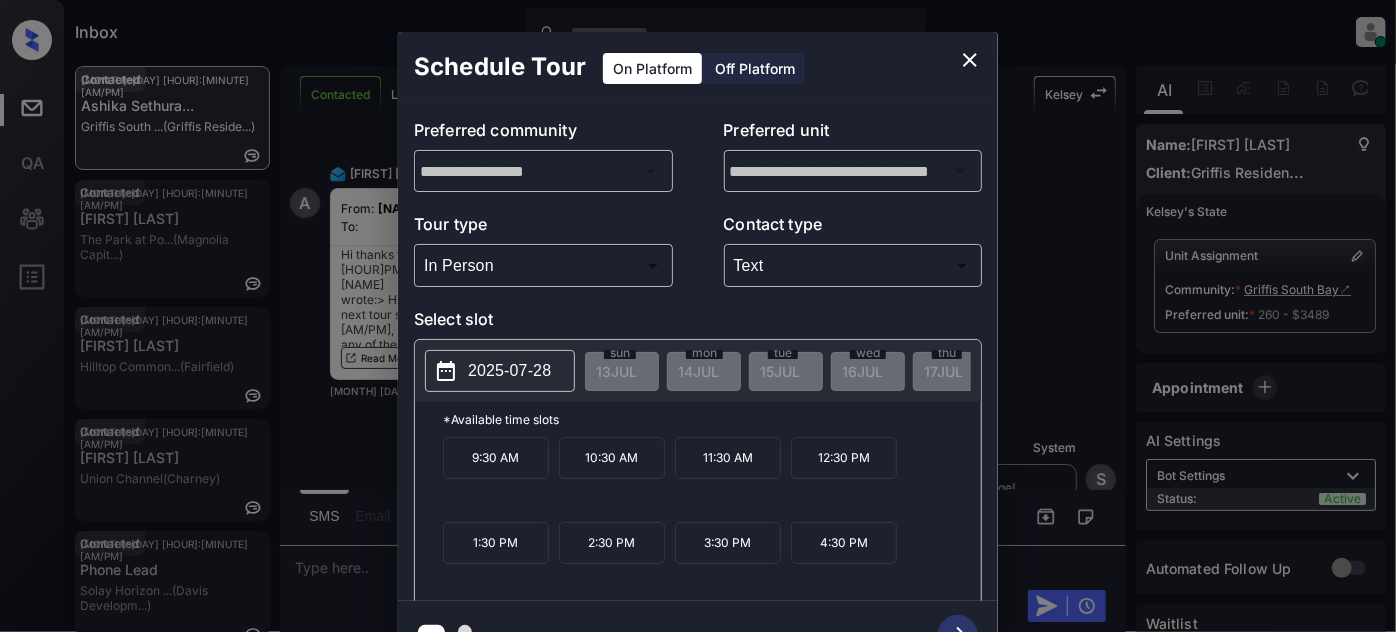 click on "**********" at bounding box center [698, 350] 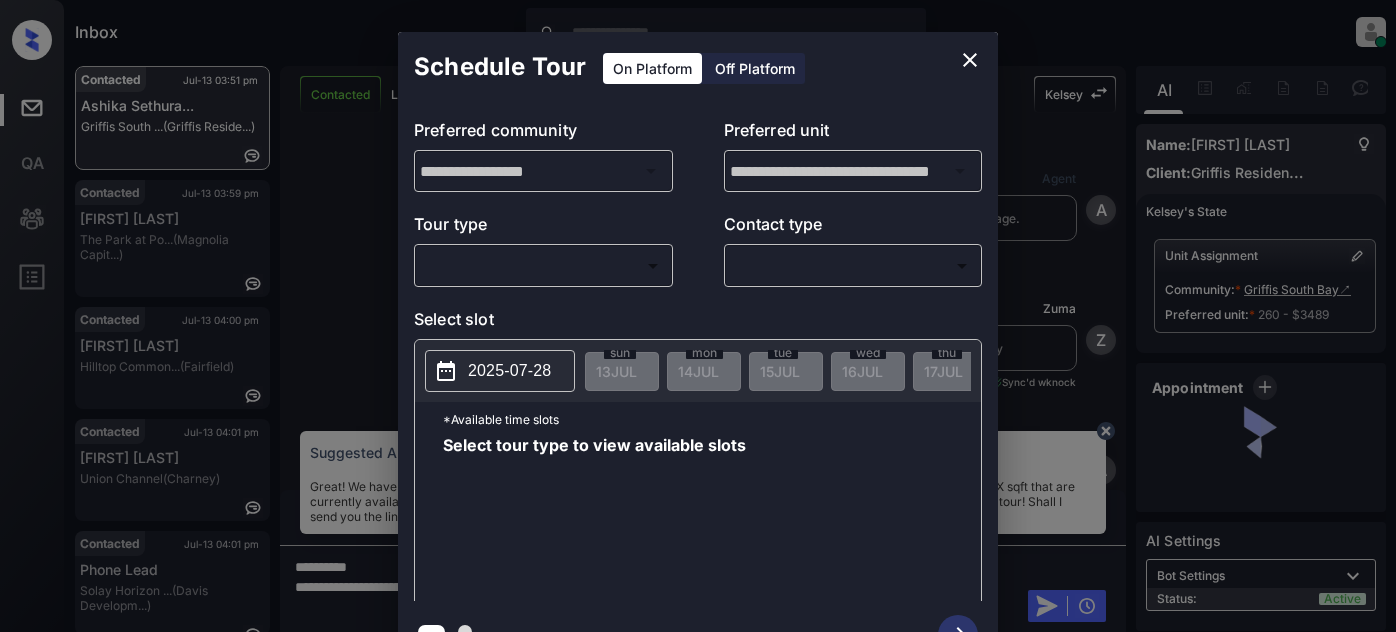 scroll, scrollTop: 0, scrollLeft: 0, axis: both 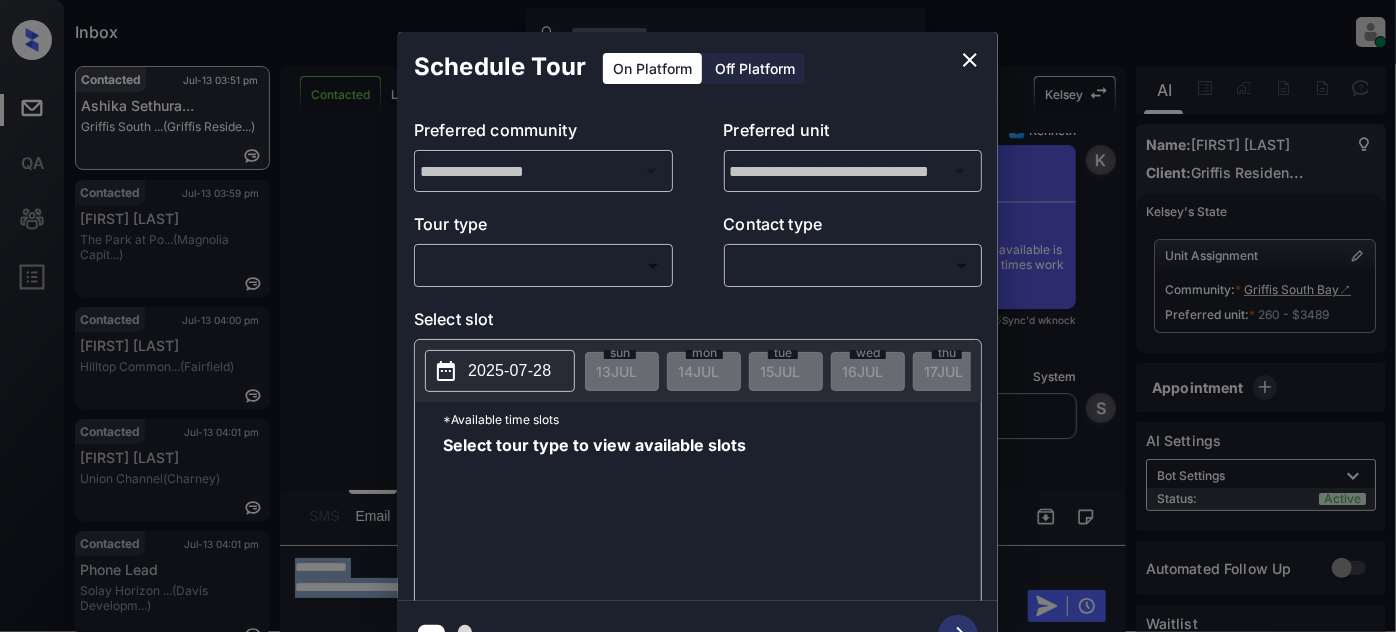 click on "Inbox [FIRST] [LAST] Online Set yourself   offline Set yourself   on break Profile Switch to  light  mode Sign out Contacted Jul-13 03:51 pm   [PERSON] [PERSON]  (Griffis Reside...) Contacted Jul-13 03:59 pm   [PERSON] [PERSON]  (Magnolia Capit...) Contacted Jul-13 04:00 pm   [PERSON] [PERSON]  (Fairfield) Contacted Jul-13 04:01 pm   [PERSON] [PERSON]  (Charney) Contacted Jul-13 04:01 pm   Phone Lead Solay Horizon ...  (Davis Developm...) Contacted Lost Lead Sentiment: Angry Upon sliding the acknowledgement:  Lead will move to lost stage. * ​ SMS and call option will be set to opt out. AFM will be turned off for the lead. [PERSON] New Message Agent Lead created via webhook in Inbound stage. Jul 11, 2025 06:56 pm A New Message Zuma Lead transferred to leasing agent: [PERSON] Jul 11, 2025 06:56 pm  Sync'd w  knock Z New Message Agent AFM Request sent to [PERSON]. A Agent A" at bounding box center (698, 316) 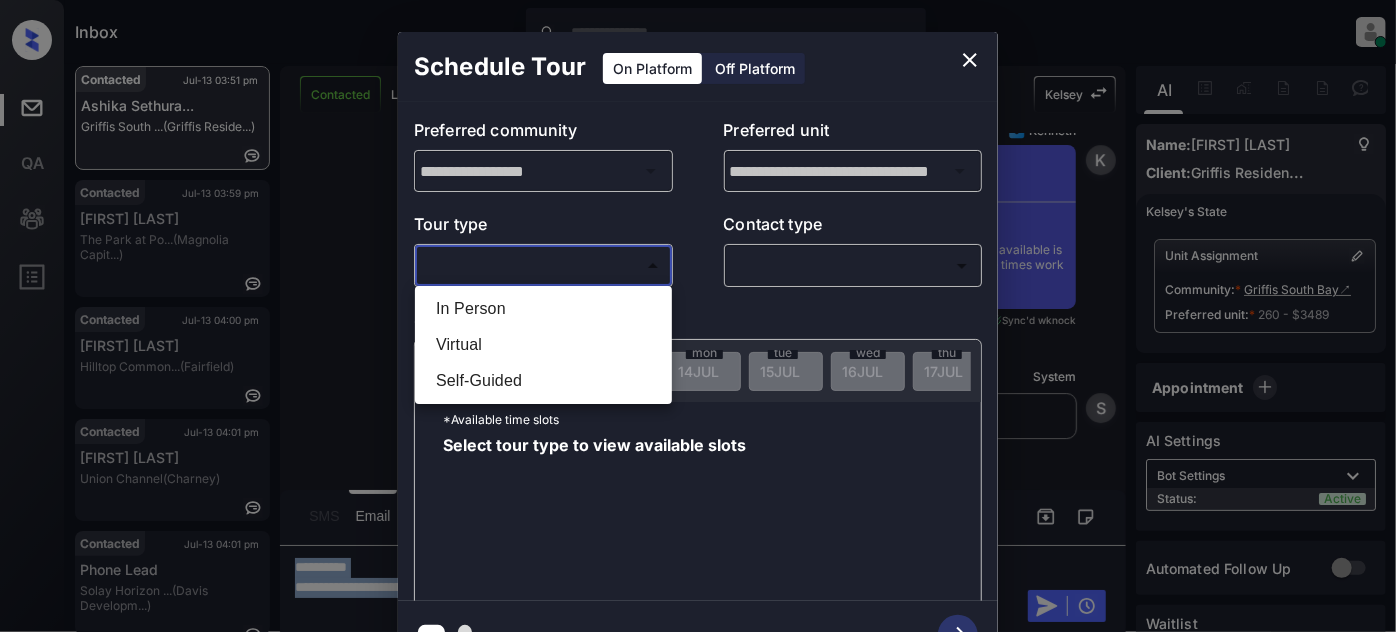 click on "In Person" at bounding box center (543, 309) 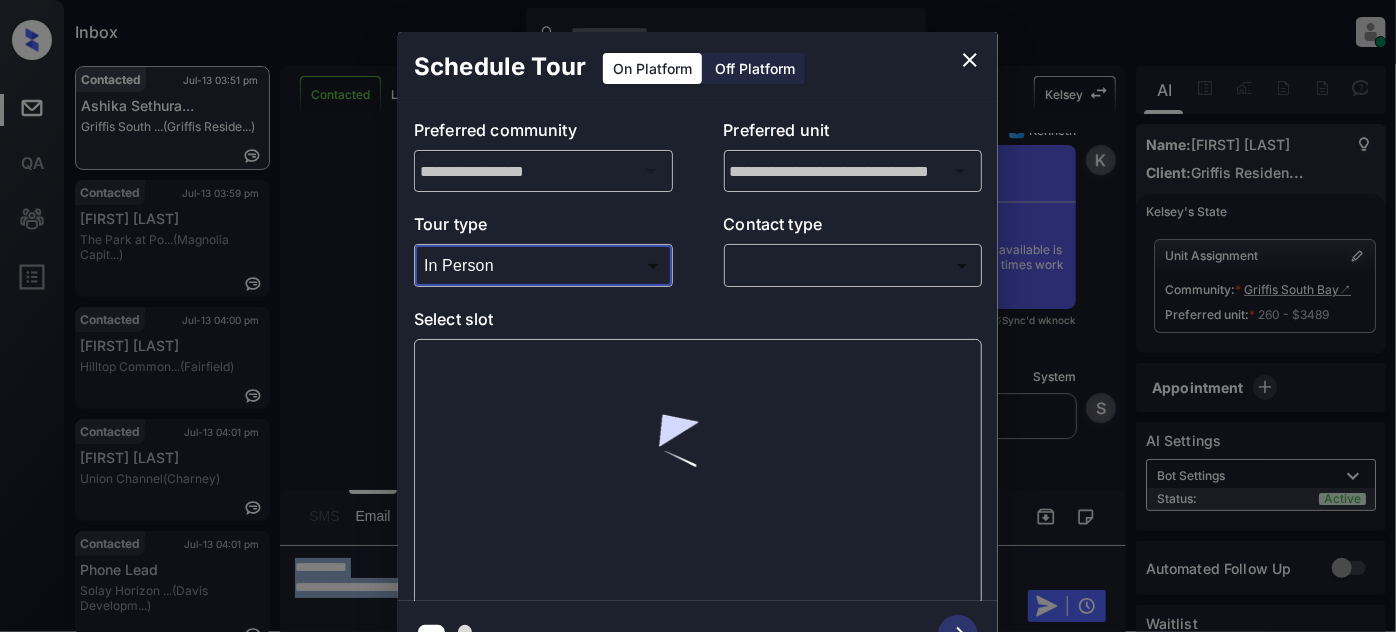 type on "********" 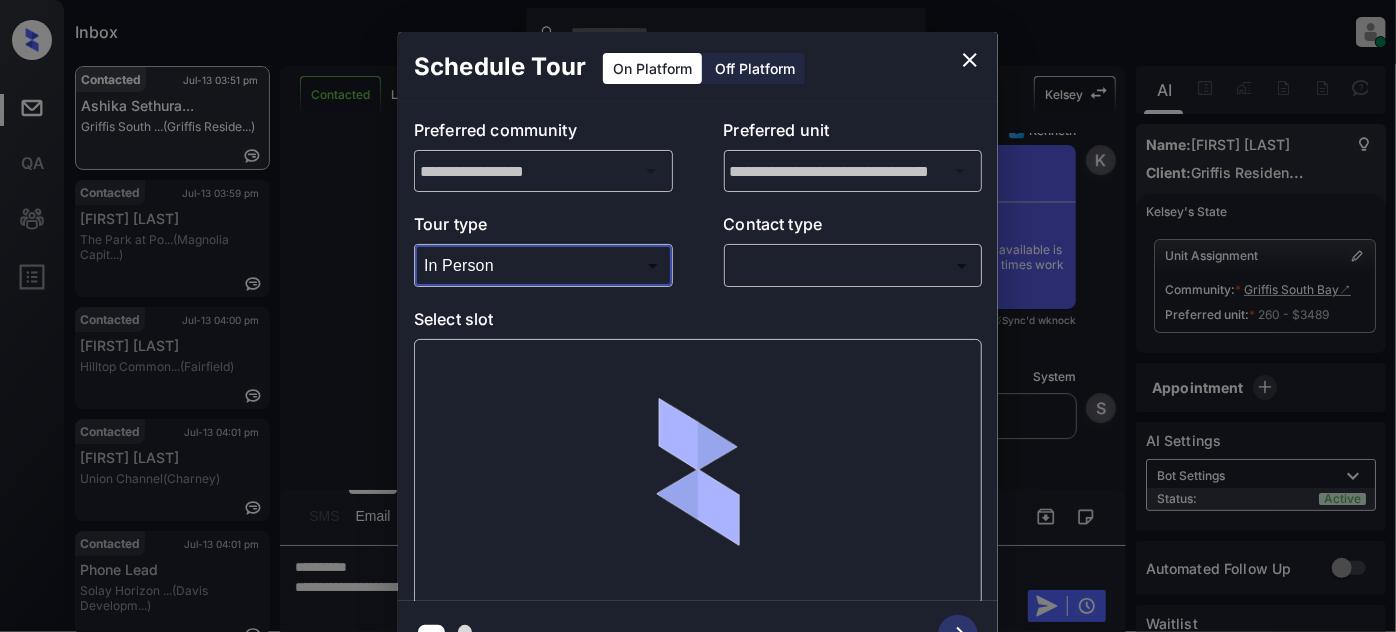 click on "In Person Virtual Self-Guided" at bounding box center [698, 316] 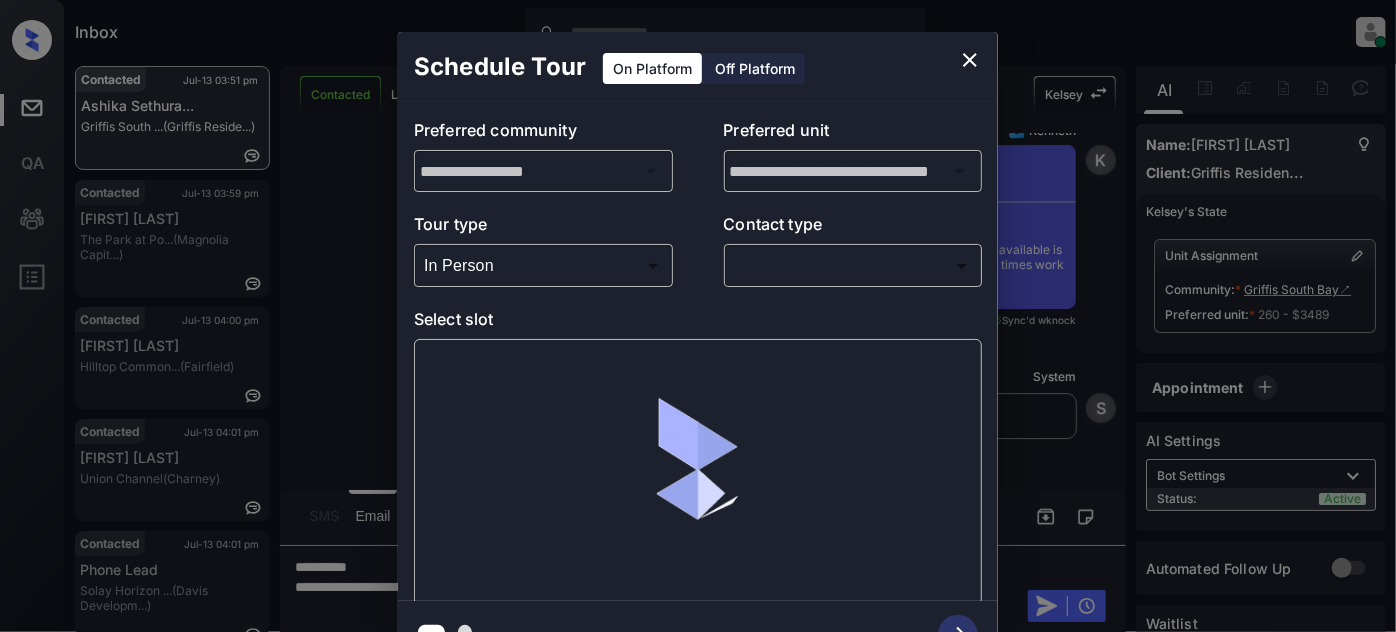 click on "Inbox Juan Carlos Manantan Online Set yourself   offline Set yourself   on break Profile Switch to  light  mode Sign out Contacted Jul-13 03:51 pm   Ashika Sethura... Griffis South ...  (Griffis Reside...) Contacted Jul-13 03:59 pm   Tashana Tresil The Park at Po...  (Magnolia Capit...) Contacted Jul-13 04:00 pm   Daijee Anna Hilltop Common...  (Fairfield) Contacted Jul-13 04:01 pm   Youssef Kalad Union Channel  (Charney) Contacted Jul-13 04:01 pm   Phone Lead Solay Horizon ...  (Davis Developm...) Contacted Jul-13 04:01 pm   Johnny Martine... Uptown Heights  (United Apartme...) Contacted Lost Lead Sentiment: Angry Upon sliding the acknowledgement:  Lead will move to lost stage. * ​ SMS and call option will be set to opt out. AFM will be turned off for the lead. Kelsey New Message Agent Lead created via webhook in Inbound stage. Jul 11, 2025 06:56 pm A New Message Zuma Lead transferred to leasing agent: kelsey Jul 11, 2025 06:56 pm  Sync'd w  knock Z New Message Agent AFM Request sent to Kelsey. A Agent A" at bounding box center [698, 316] 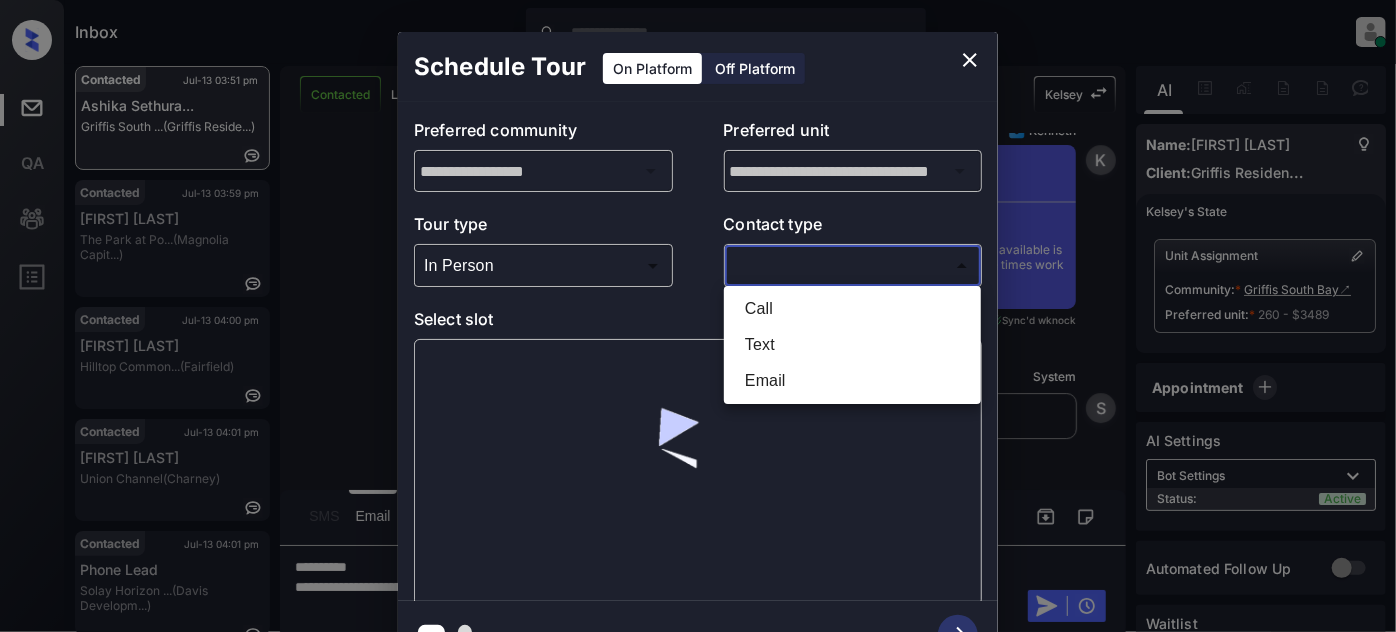 click on "Text" at bounding box center (852, 345) 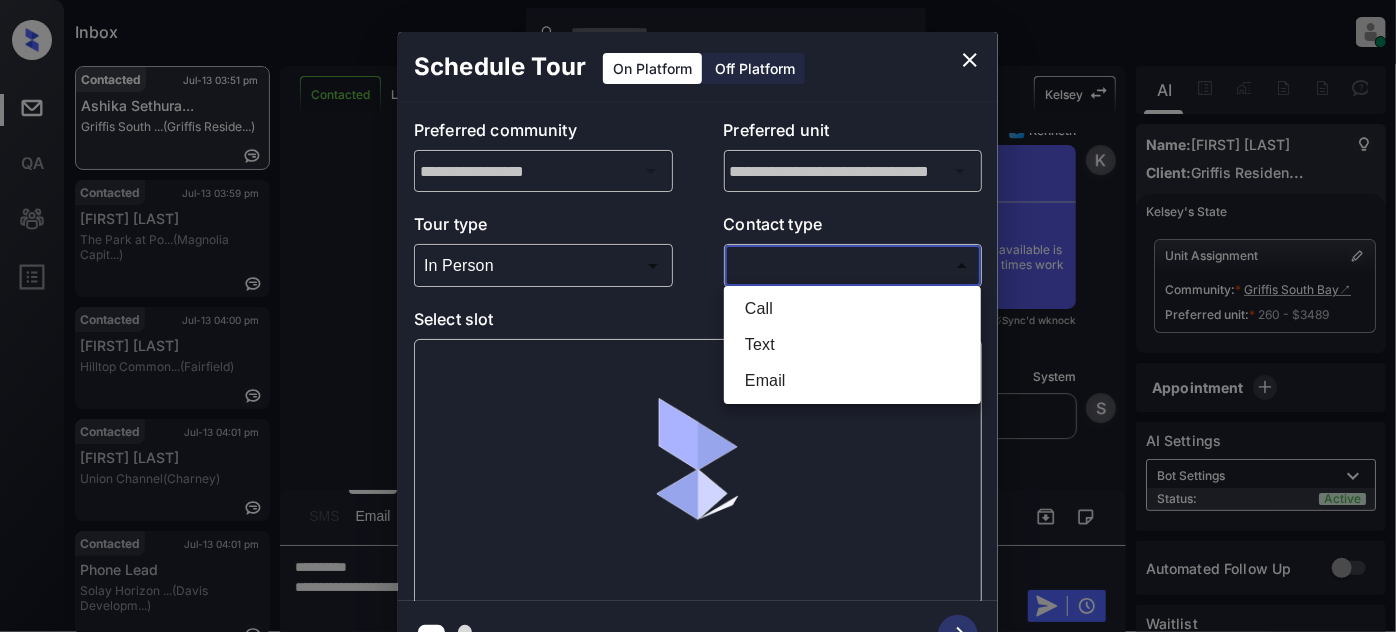 type on "****" 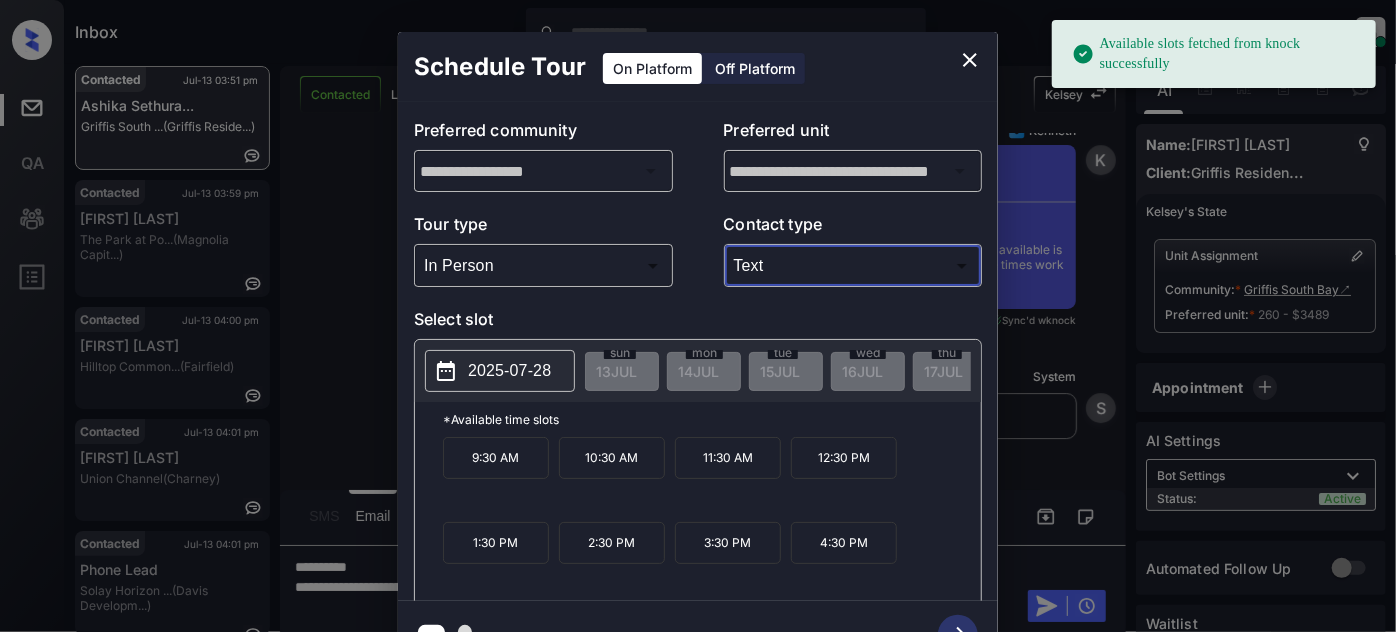 click on "2025-07-28" at bounding box center [509, 371] 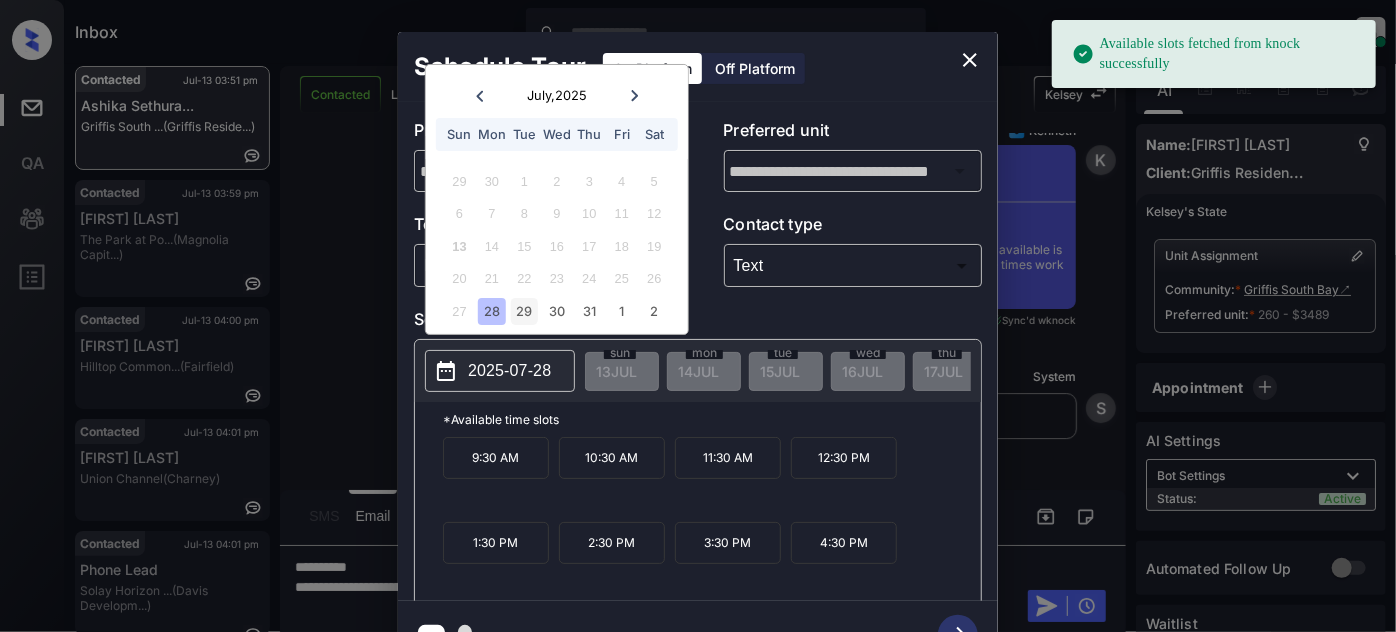 click on "29" at bounding box center (524, 311) 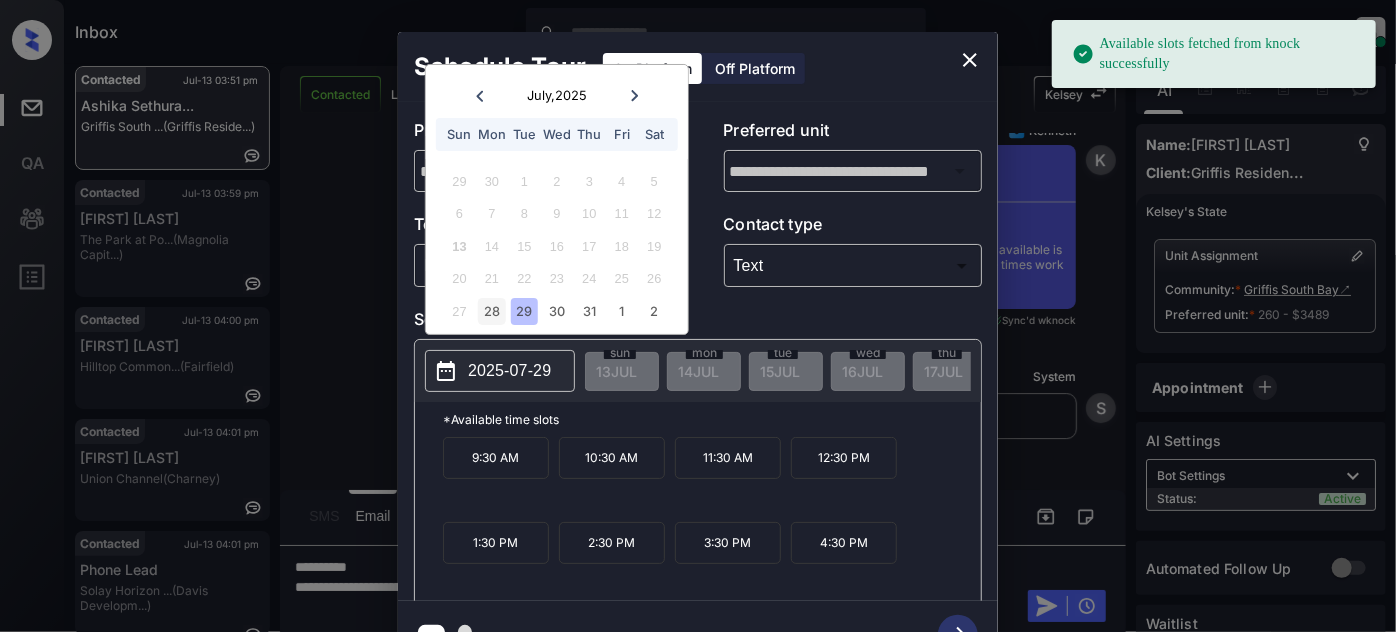 click on "28" at bounding box center [491, 311] 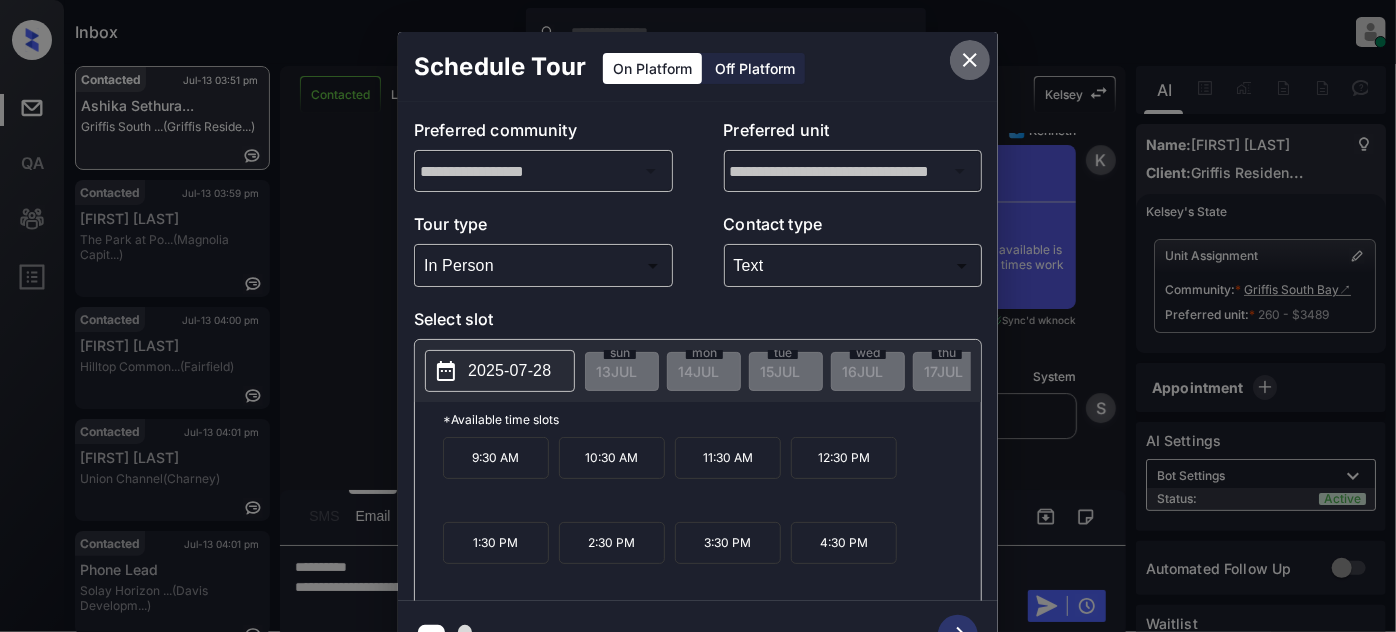 click 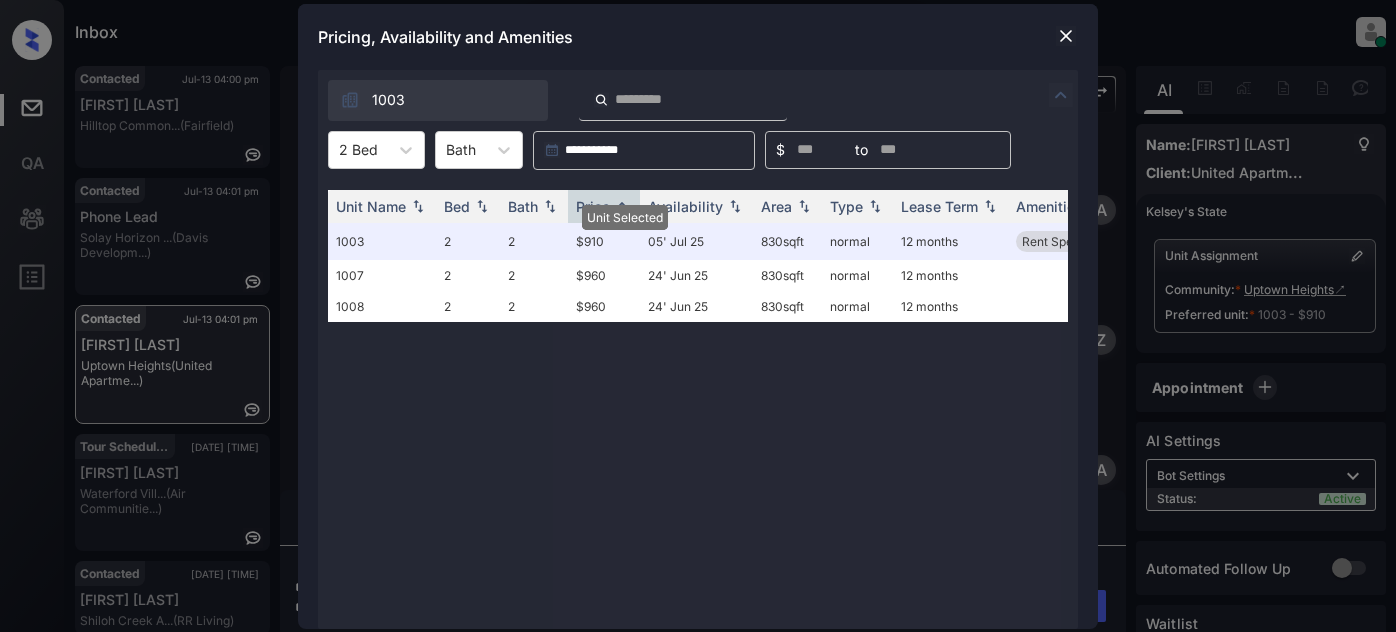 scroll, scrollTop: 0, scrollLeft: 0, axis: both 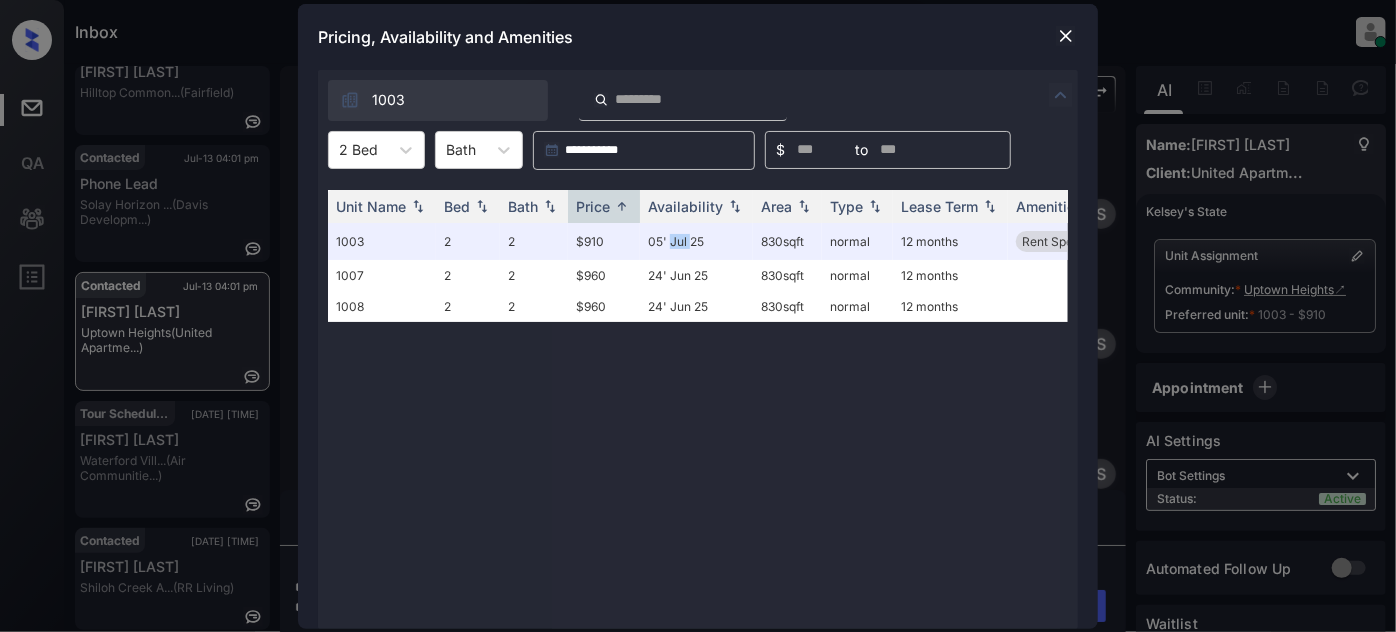 click at bounding box center [1066, 36] 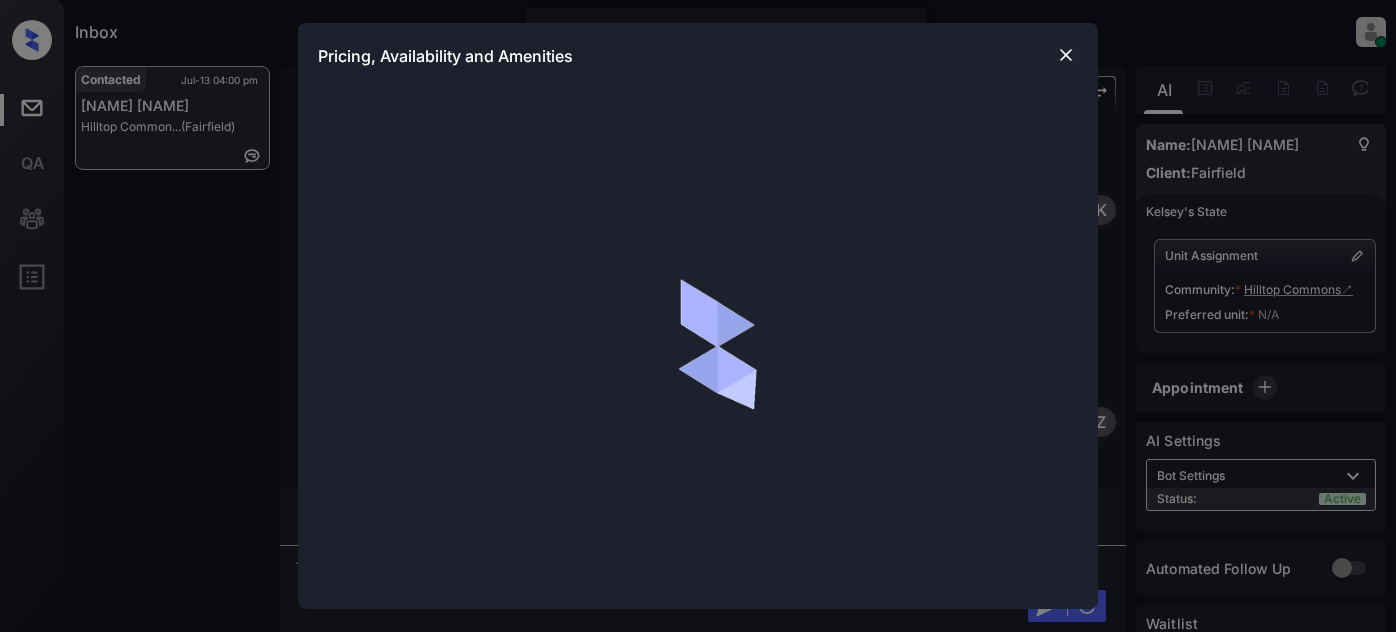 scroll, scrollTop: 0, scrollLeft: 0, axis: both 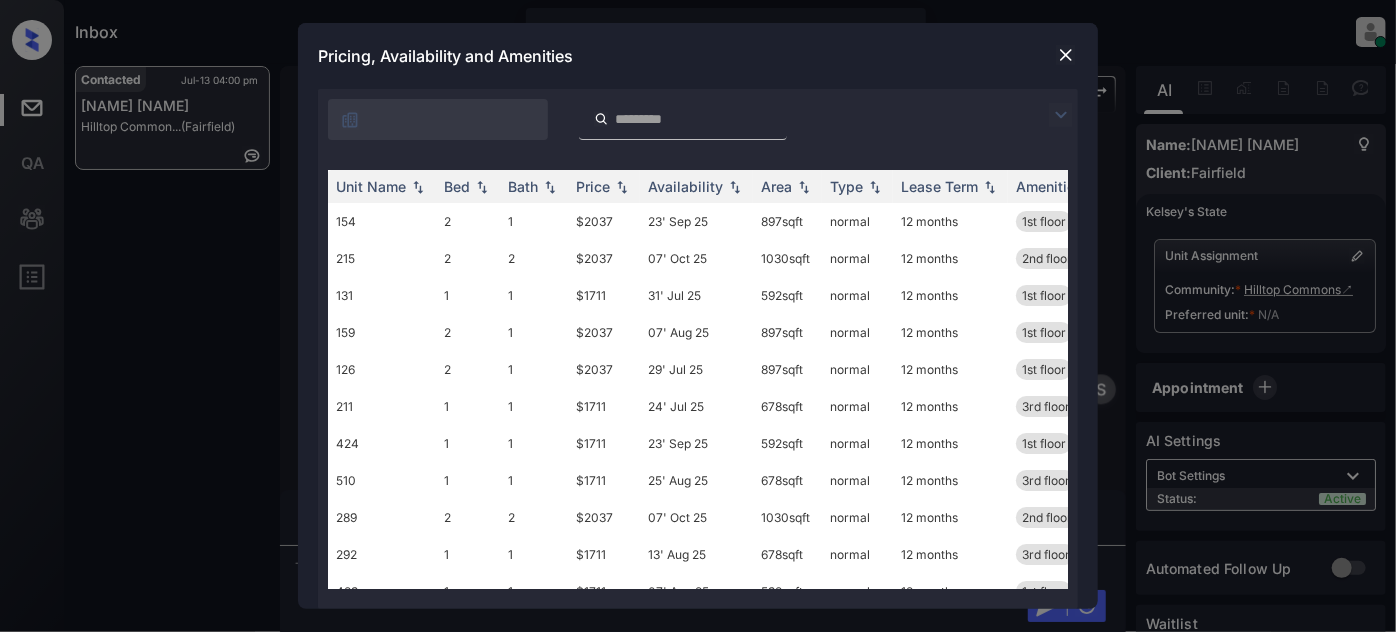 click at bounding box center (1066, 55) 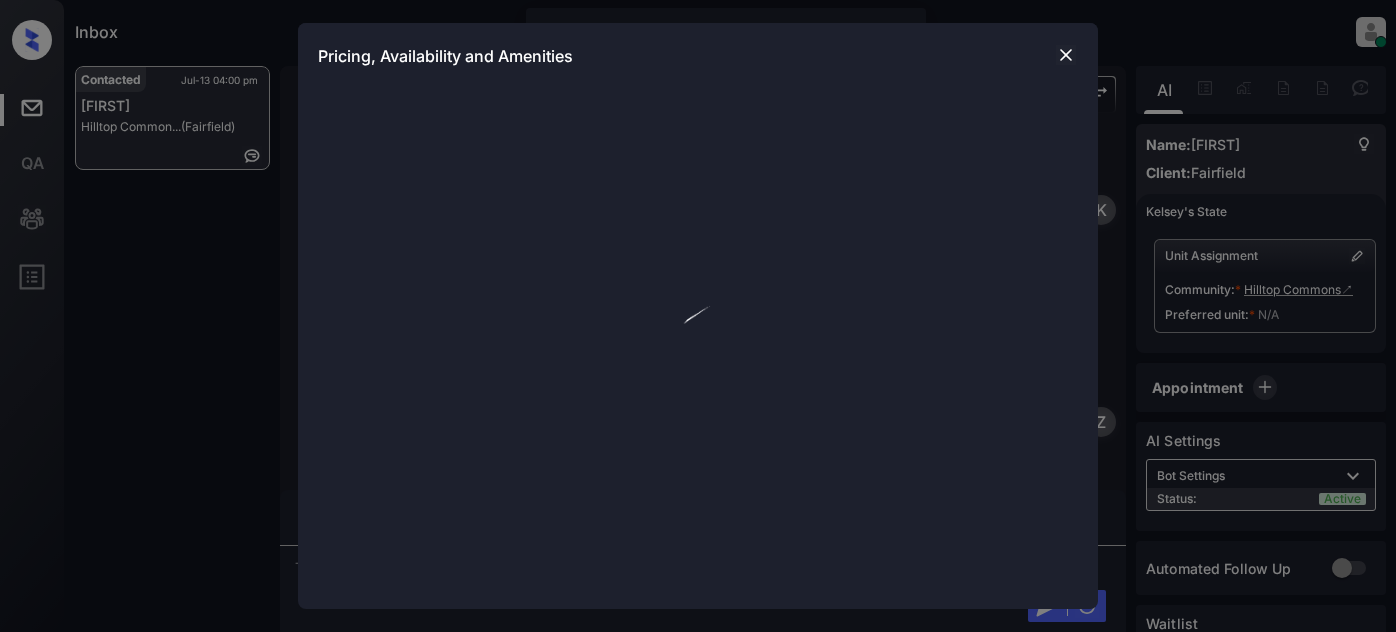 scroll, scrollTop: 0, scrollLeft: 0, axis: both 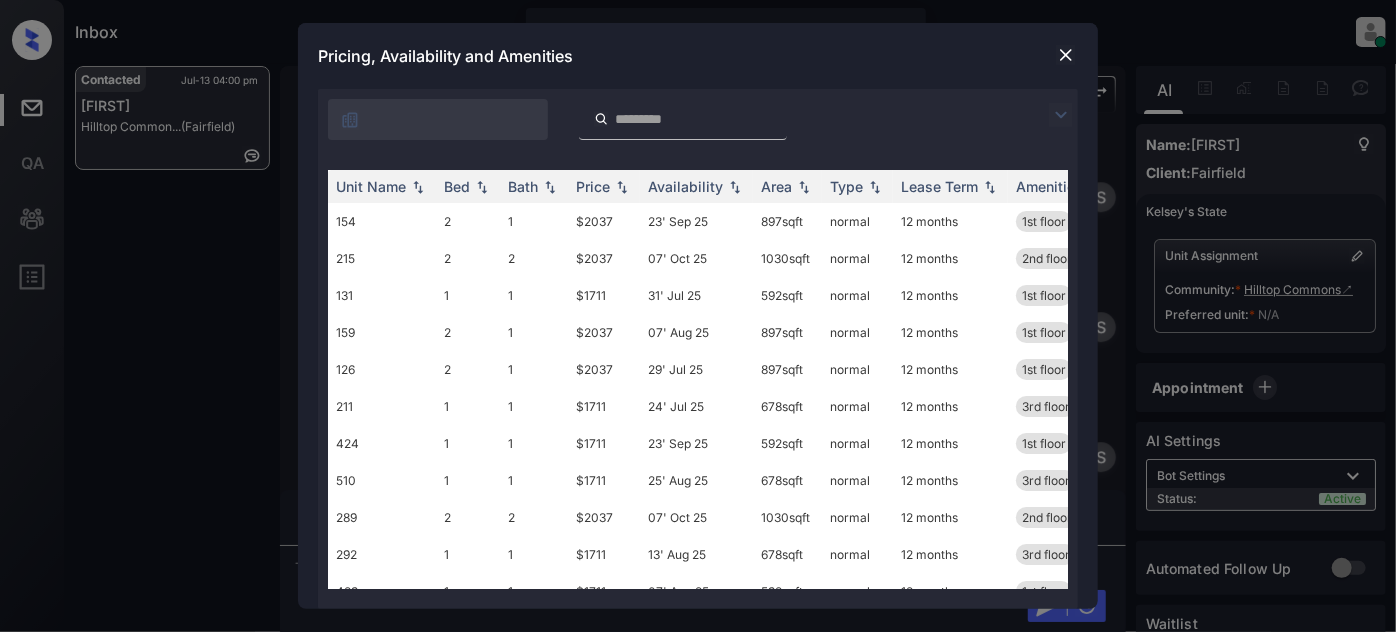 click at bounding box center (1061, 115) 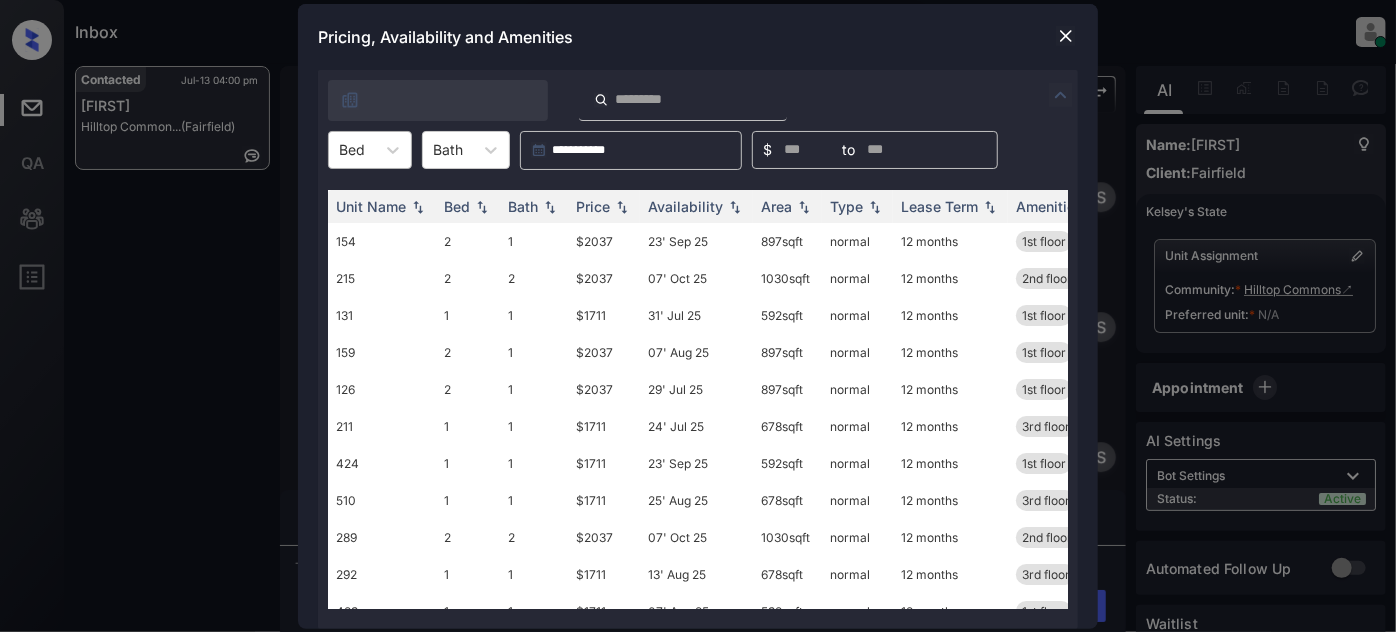 click on "Bed" at bounding box center [352, 149] 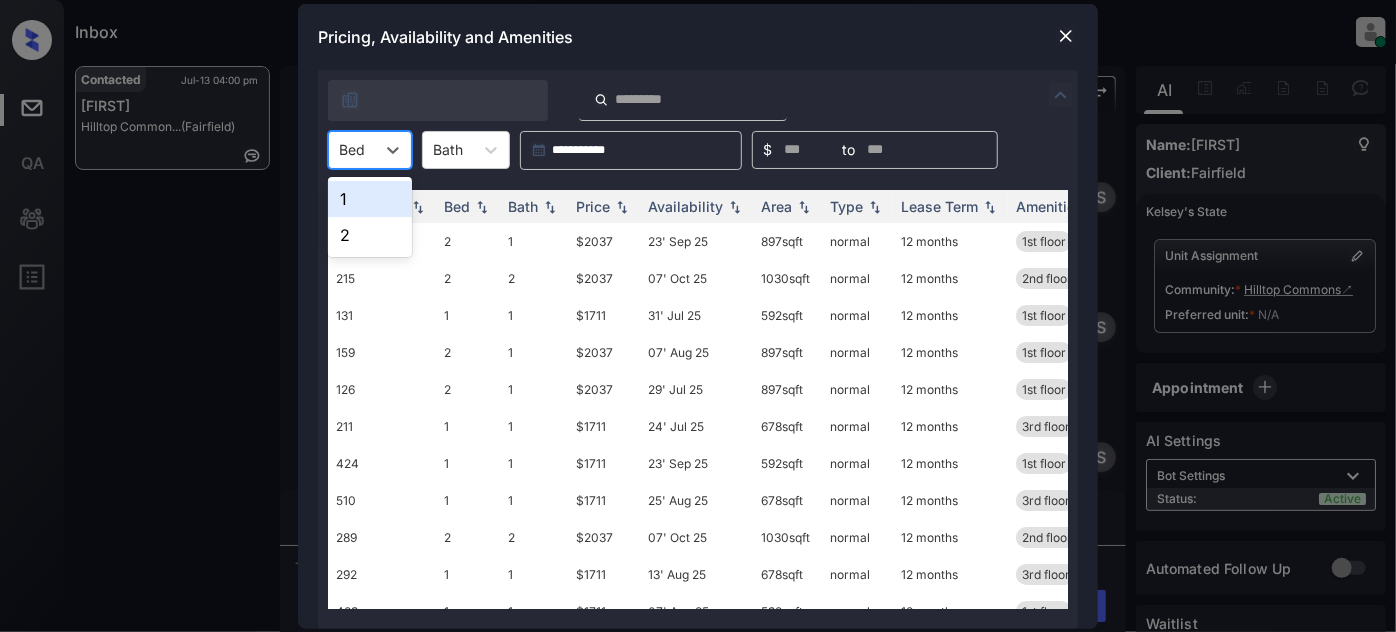 click on "1" at bounding box center (370, 199) 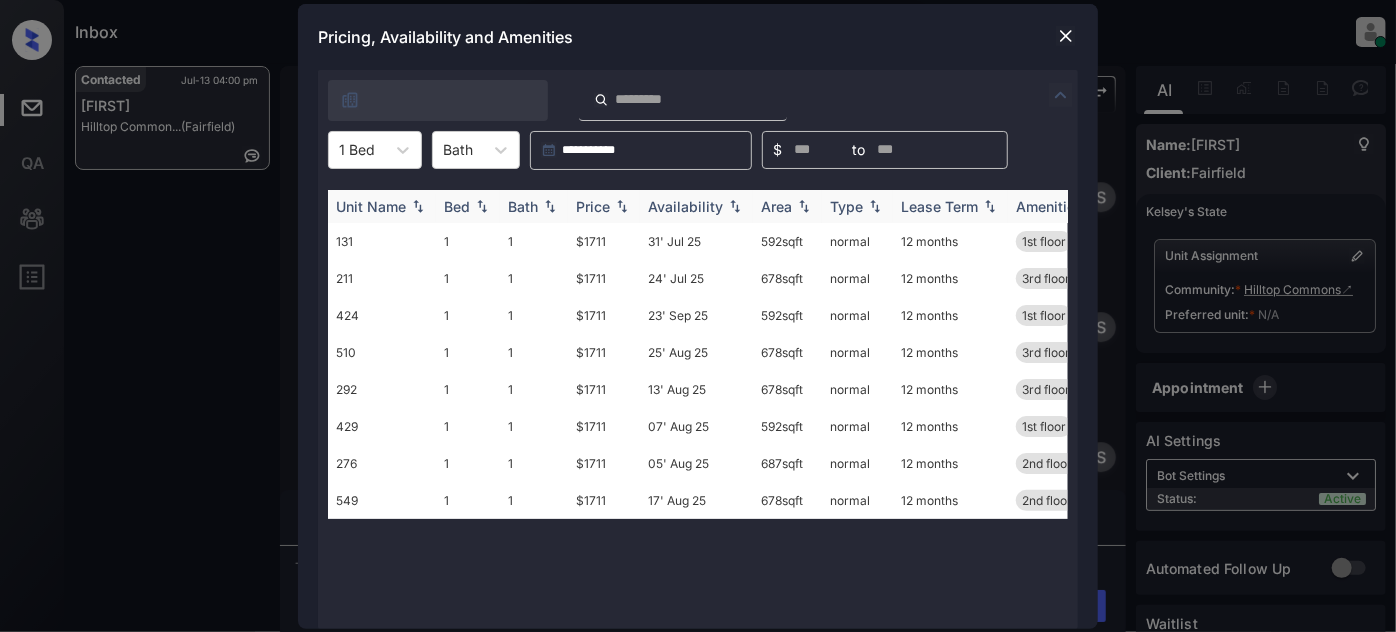 click on "Price" at bounding box center [593, 206] 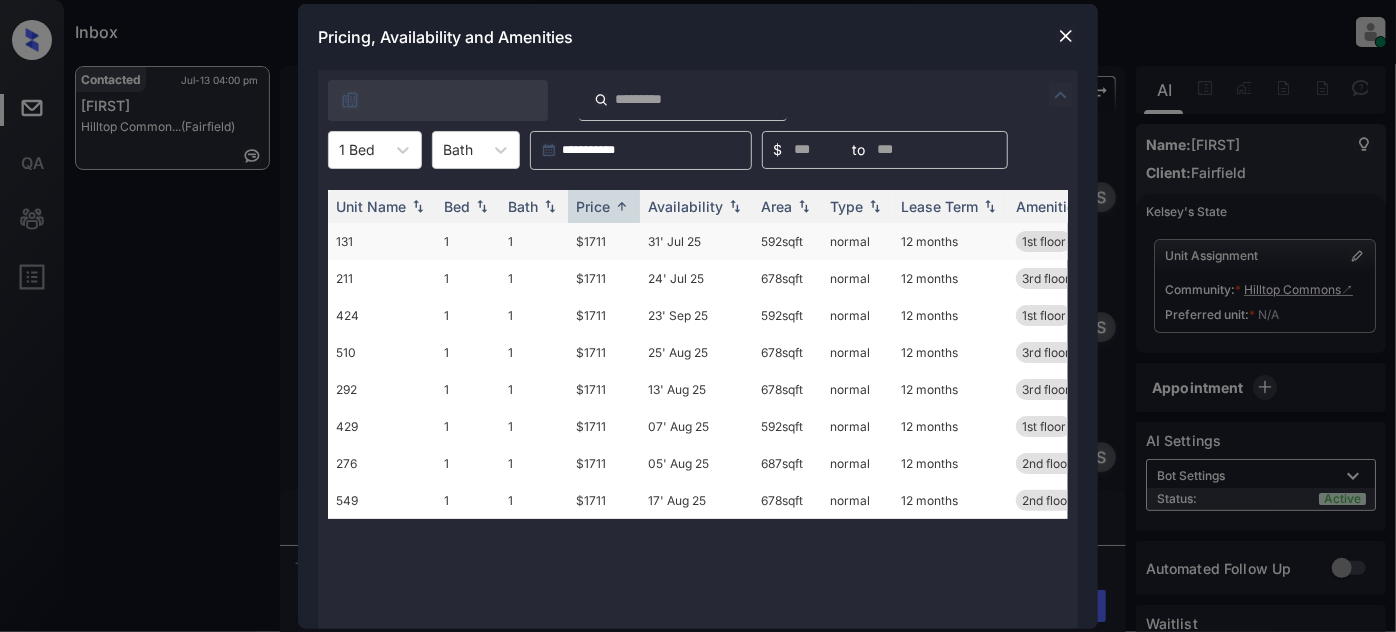 click on "31' Jul 25" at bounding box center [696, 241] 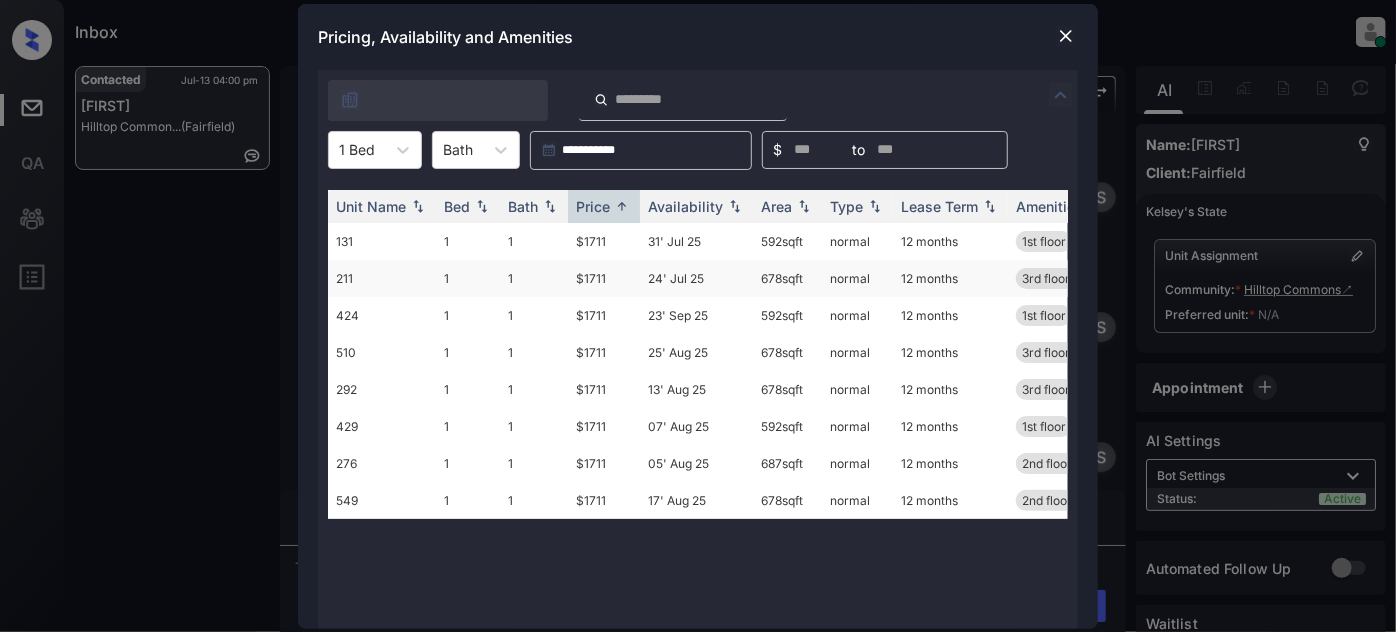 click on "24' Jul 25" at bounding box center [696, 278] 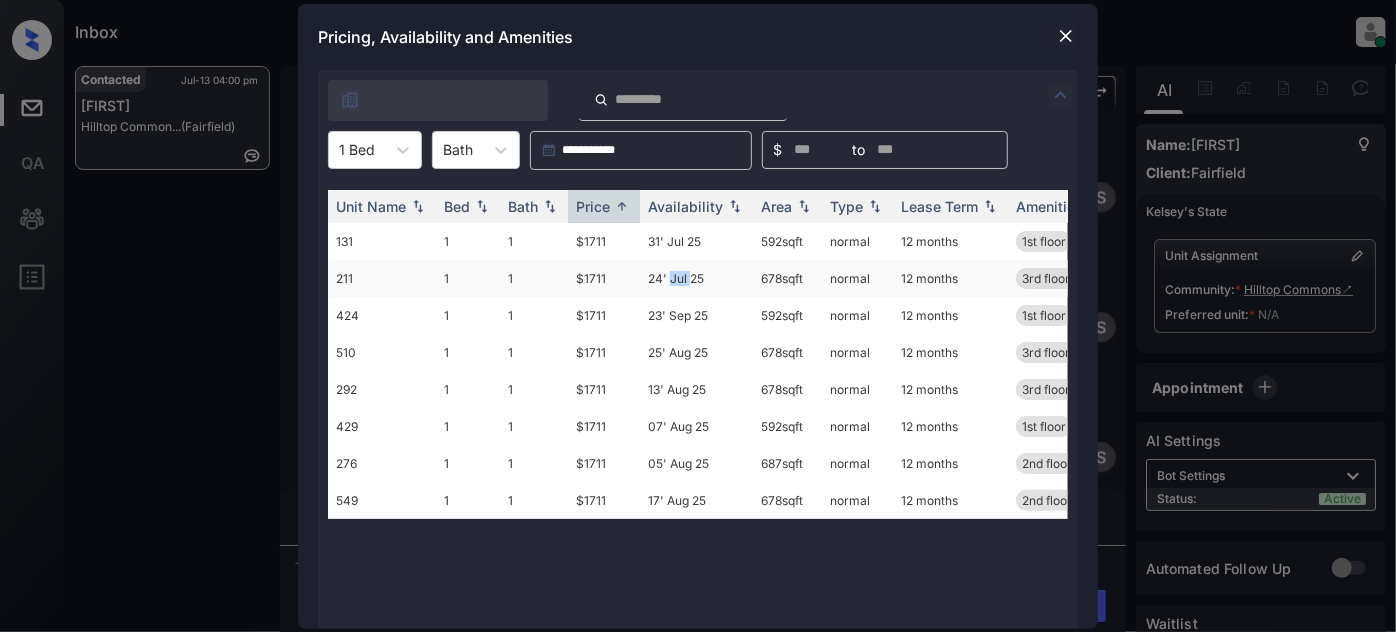 click on "24' Jul 25" at bounding box center (696, 278) 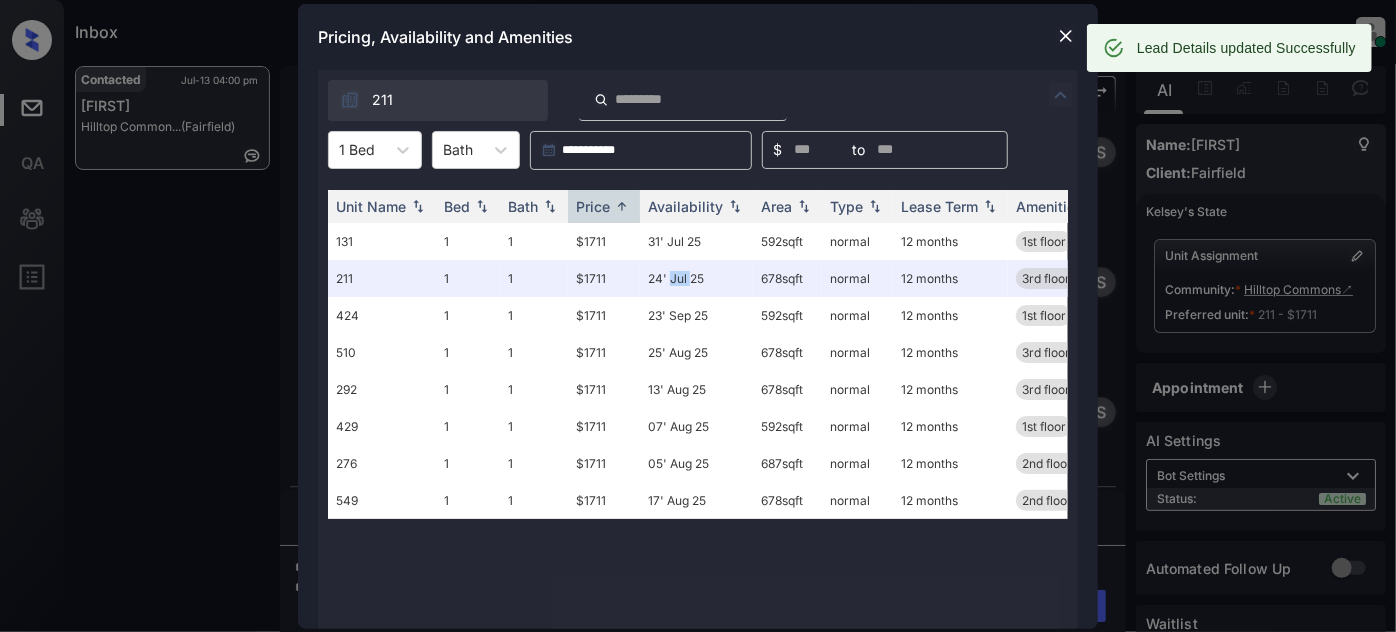 scroll, scrollTop: 3290, scrollLeft: 0, axis: vertical 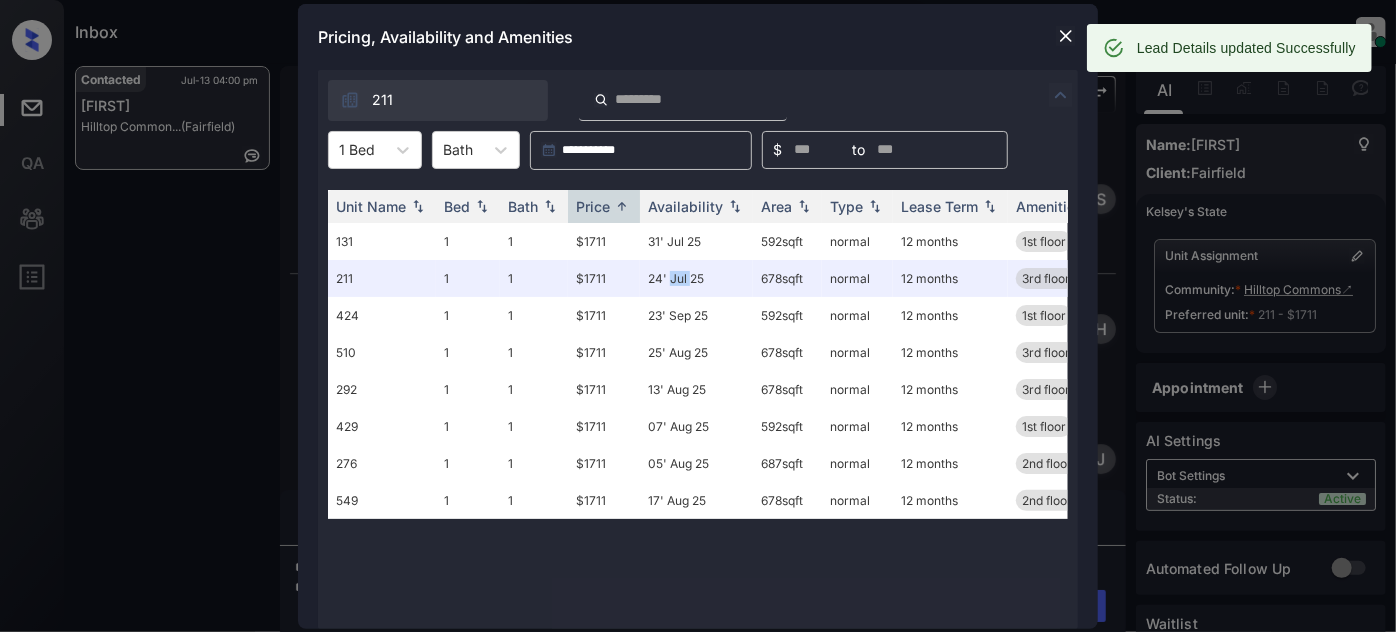 click at bounding box center (1066, 36) 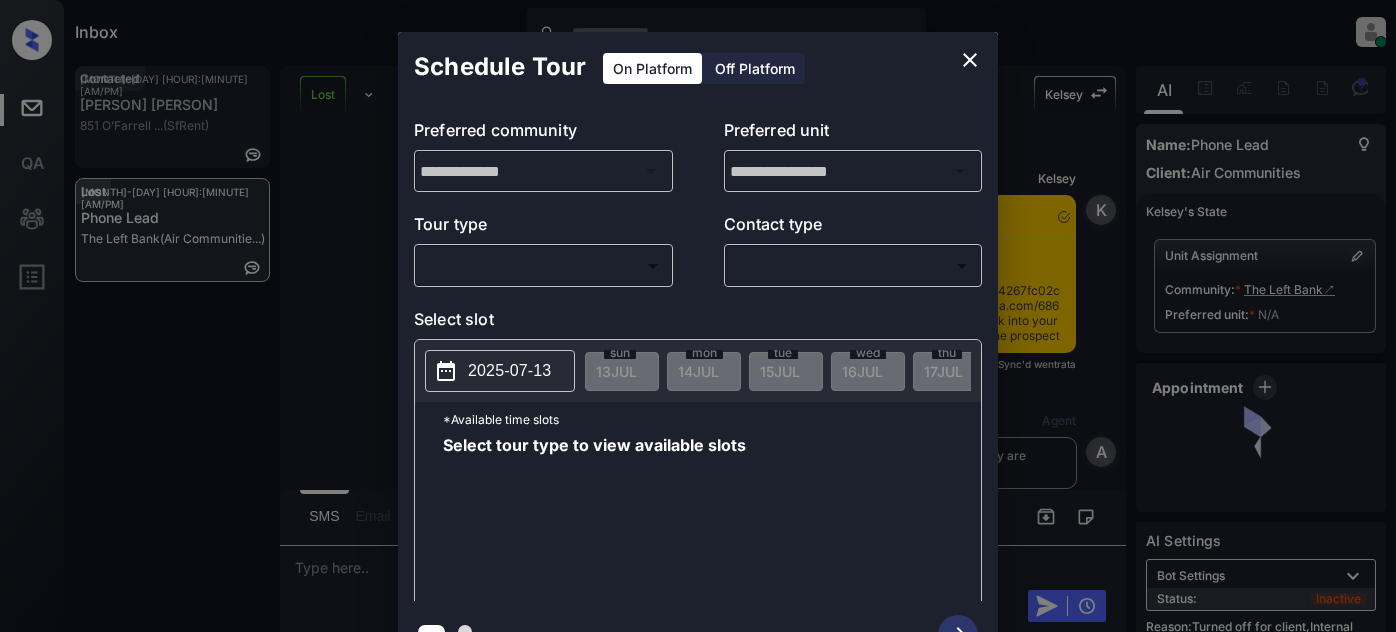 scroll, scrollTop: 0, scrollLeft: 0, axis: both 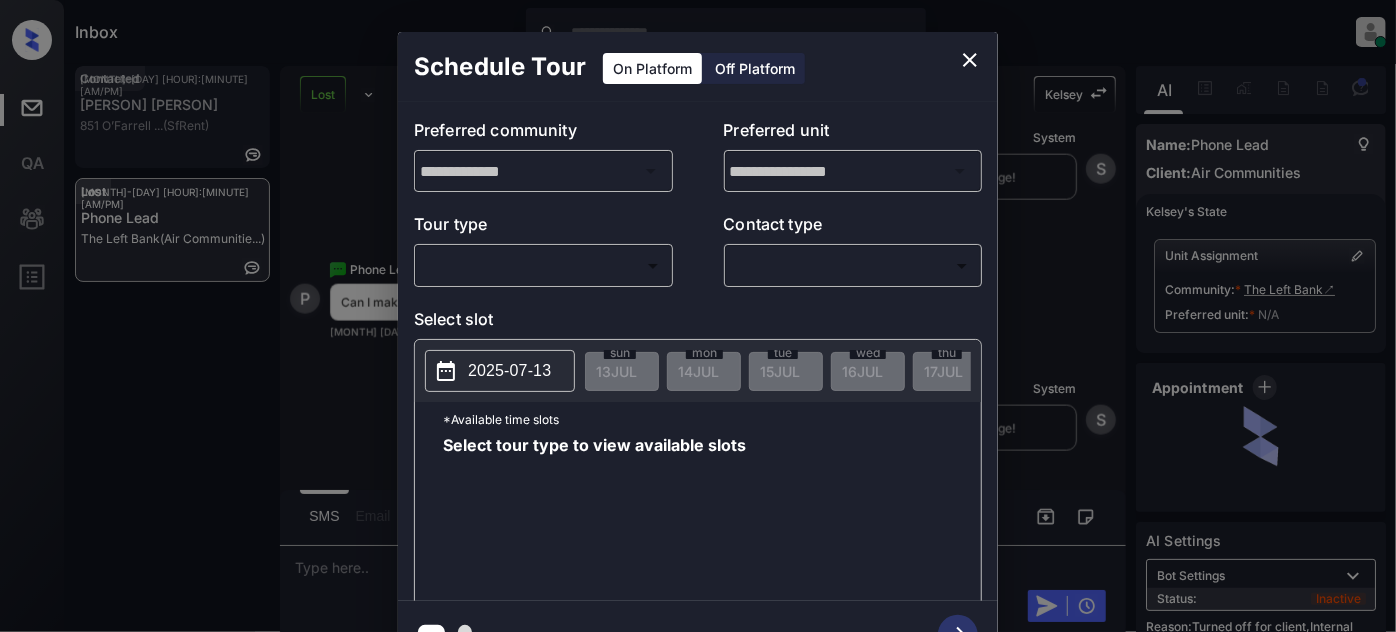 click on "Inbox Juan Carlos Manantan Online Set yourself   offline Set yourself   on break Profile Switch to  light  mode Sign out Contacted Jul-13 04:35 pm   Sandra mex 851 O’Farrell ...  (SfRent) Lost Jul-13 04:41 pm   Phone Lead The Left Bank  (Air Communitie...) Lost Lead Sentiment: Angry Upon sliding the acknowledgement:  Lead will move to lost stage. * ​ SMS and call option will be set to opt out. AFM will be turned off for the lead. Kelsey New Message Kelsey Notes Note: <a href="https://conversation.getzuma.com/6864267fc02ce946a1a5645c">https://conversation.getzuma.com/6864267fc02ce946a1a5645c</a> - Paste this link into your browser to view Kelsey’s conversation with the prospect Jul 01, 2025 11:18 am  Sync'd w  entrata K New Message Agent Lead created because they indicated they are interested in leasing via Zuma IVR. Jul 01, 2025 11:18 am A New Message Zuma Lead transferred to leasing agent: kelsey Jul 01, 2025 11:18 am Z New Message Kelsey Jul 01, 2025 11:18 am K New Message Agent Jul 01, 2025 11:18 am" at bounding box center (698, 316) 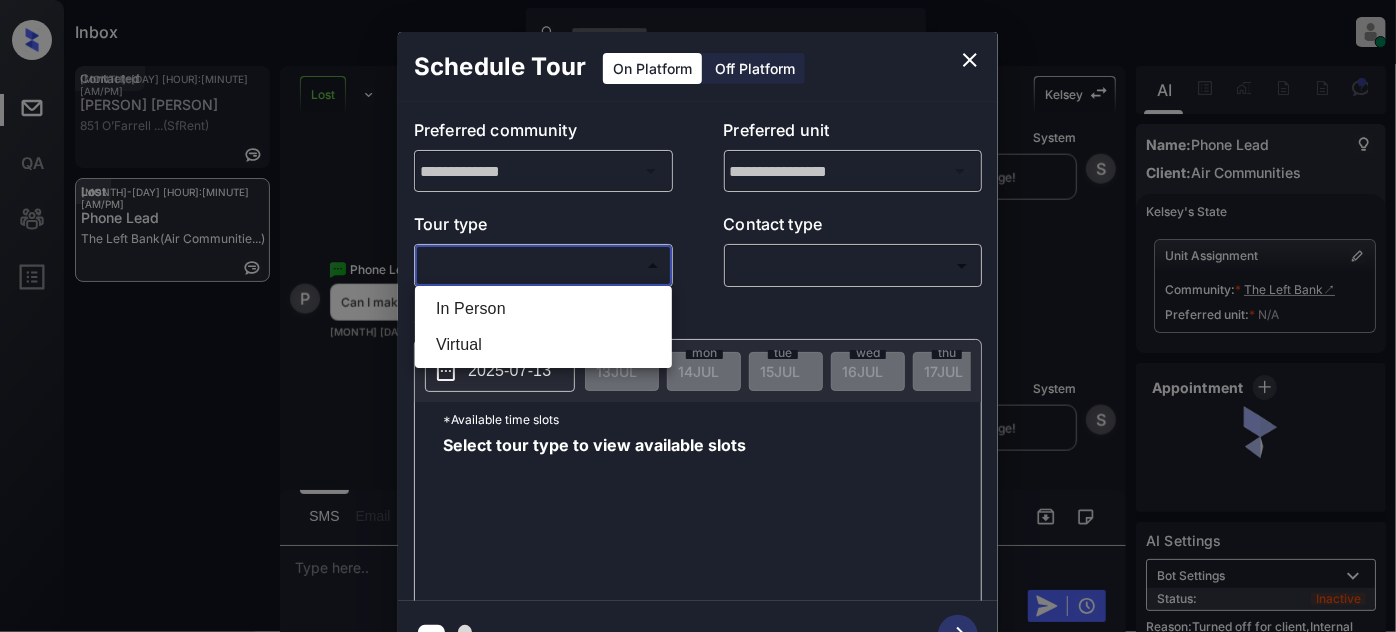 click at bounding box center (698, 316) 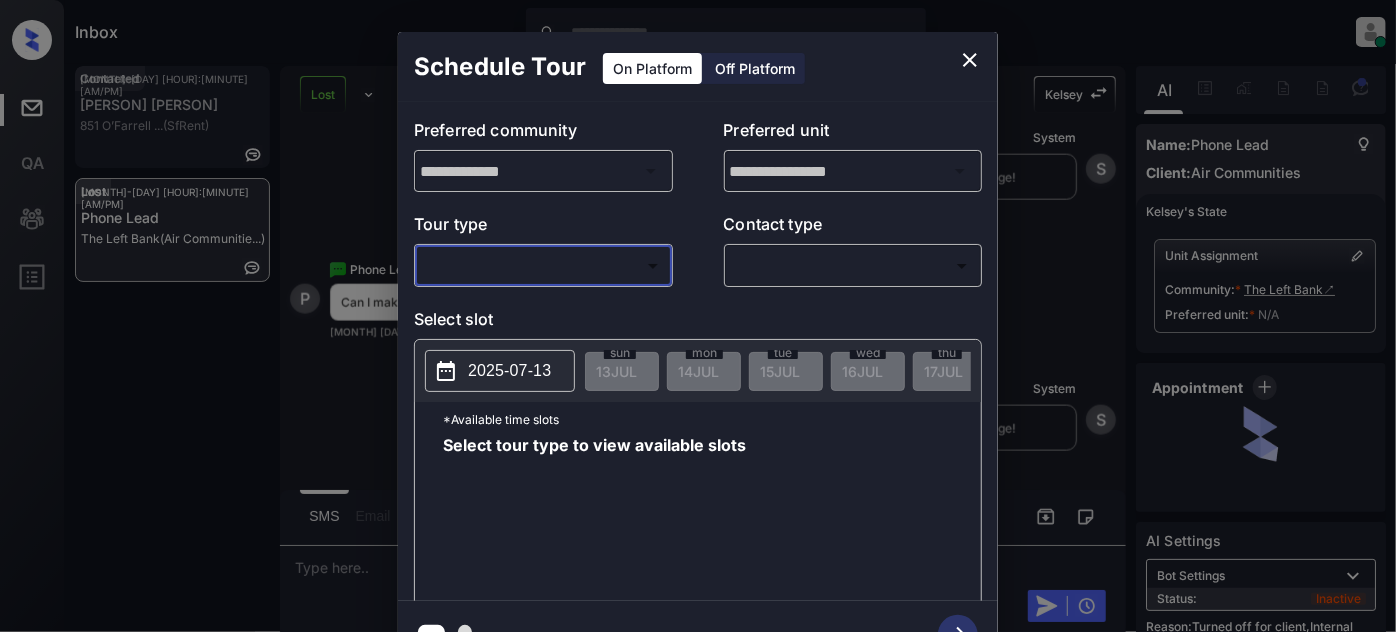 click 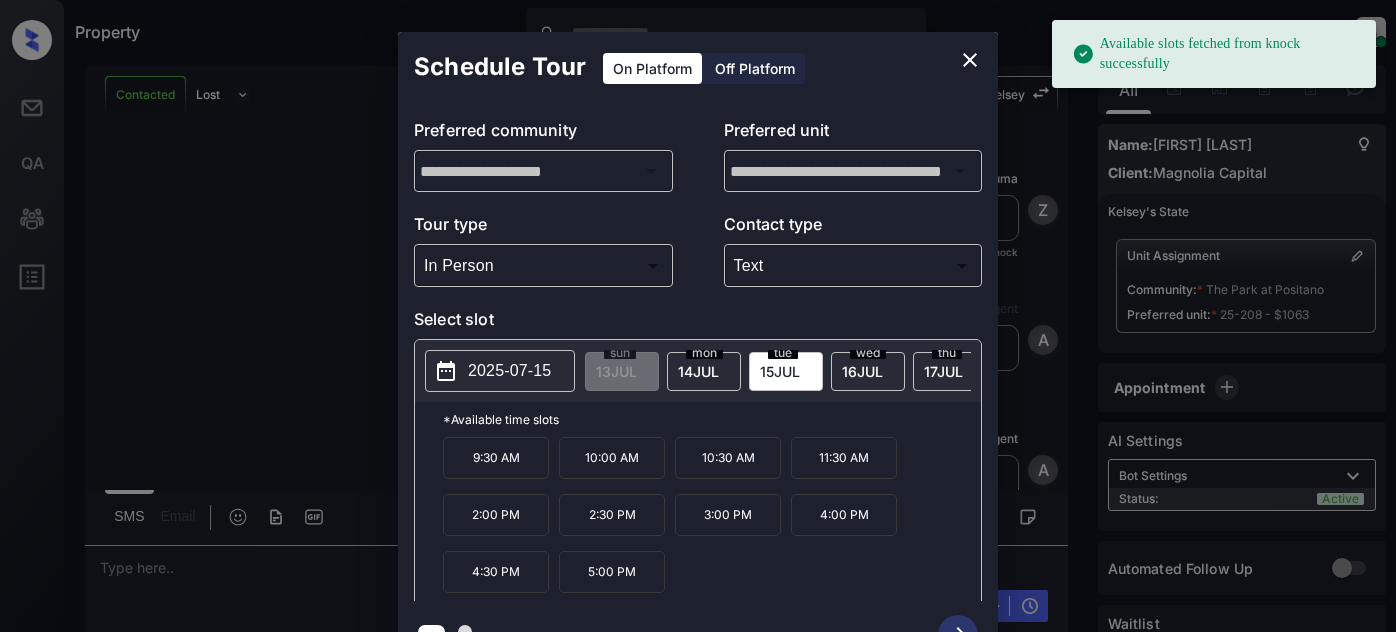 scroll, scrollTop: 0, scrollLeft: 0, axis: both 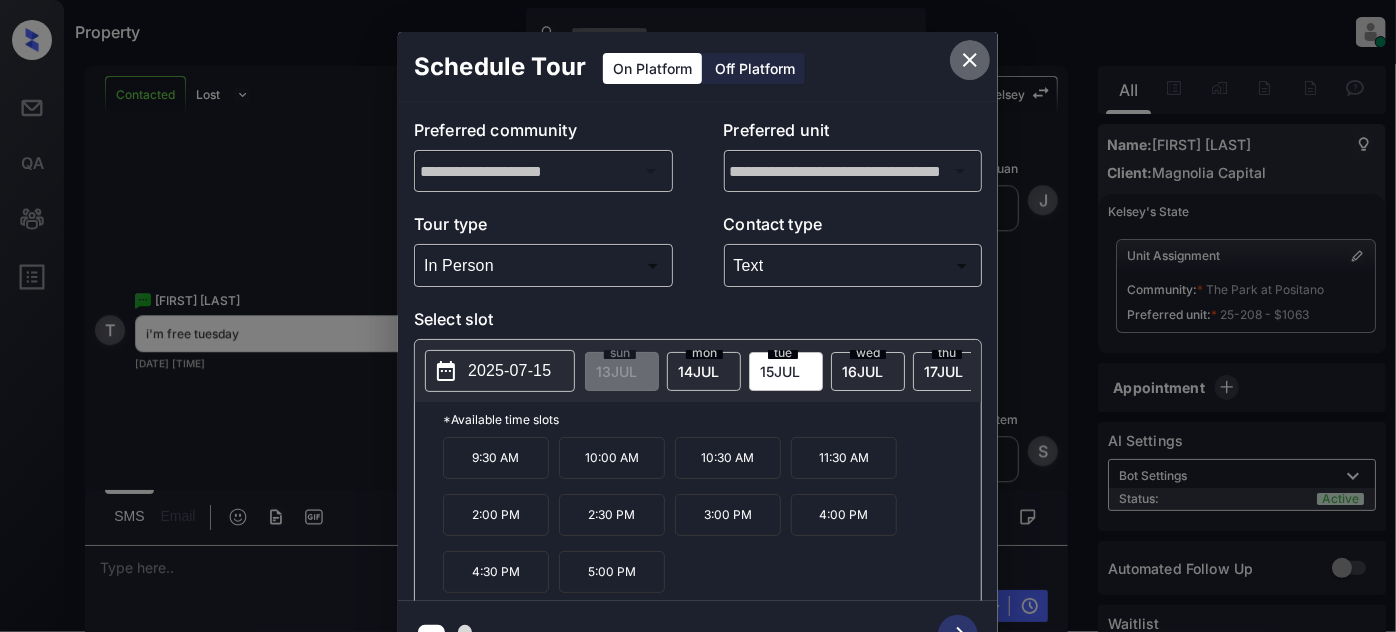 click 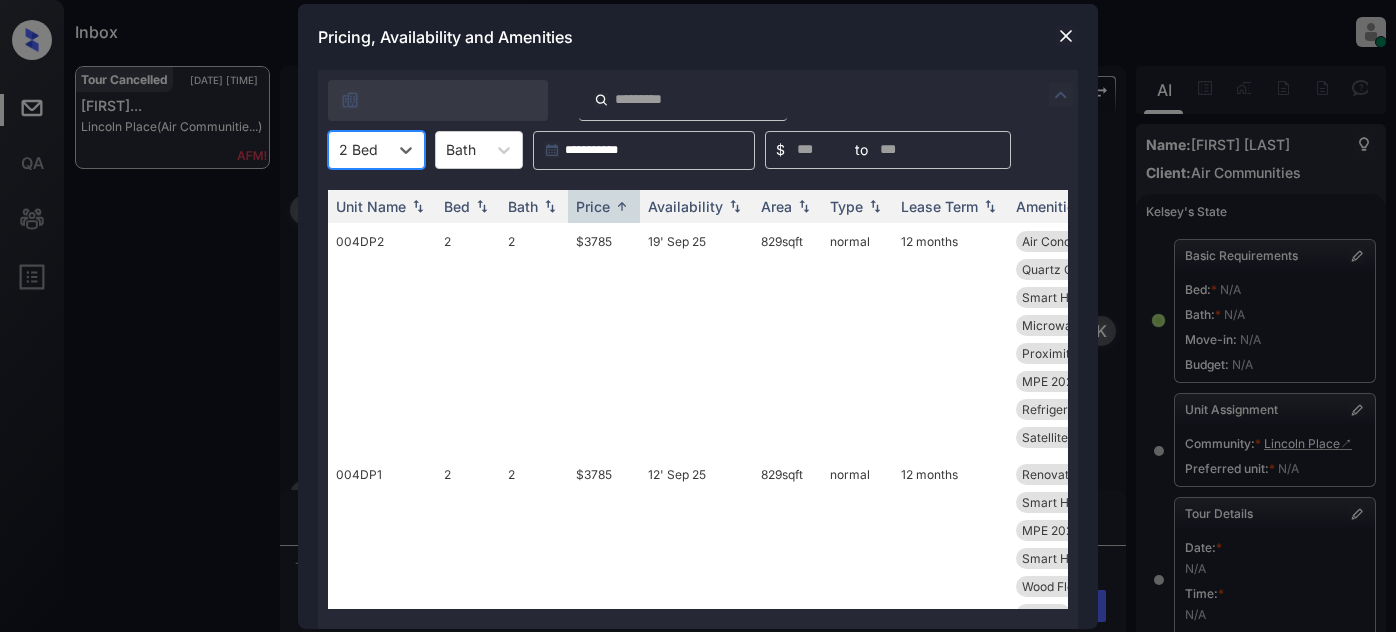 scroll, scrollTop: 0, scrollLeft: 0, axis: both 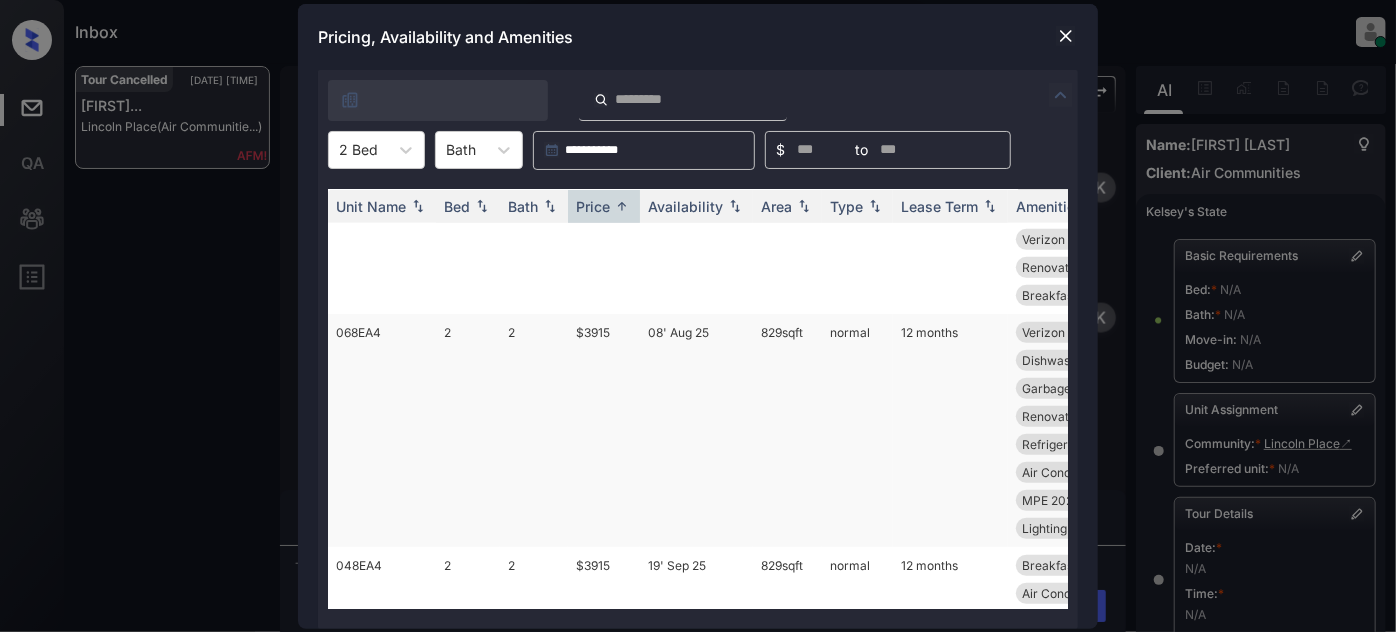 click on "08' Aug 25" at bounding box center (696, 430) 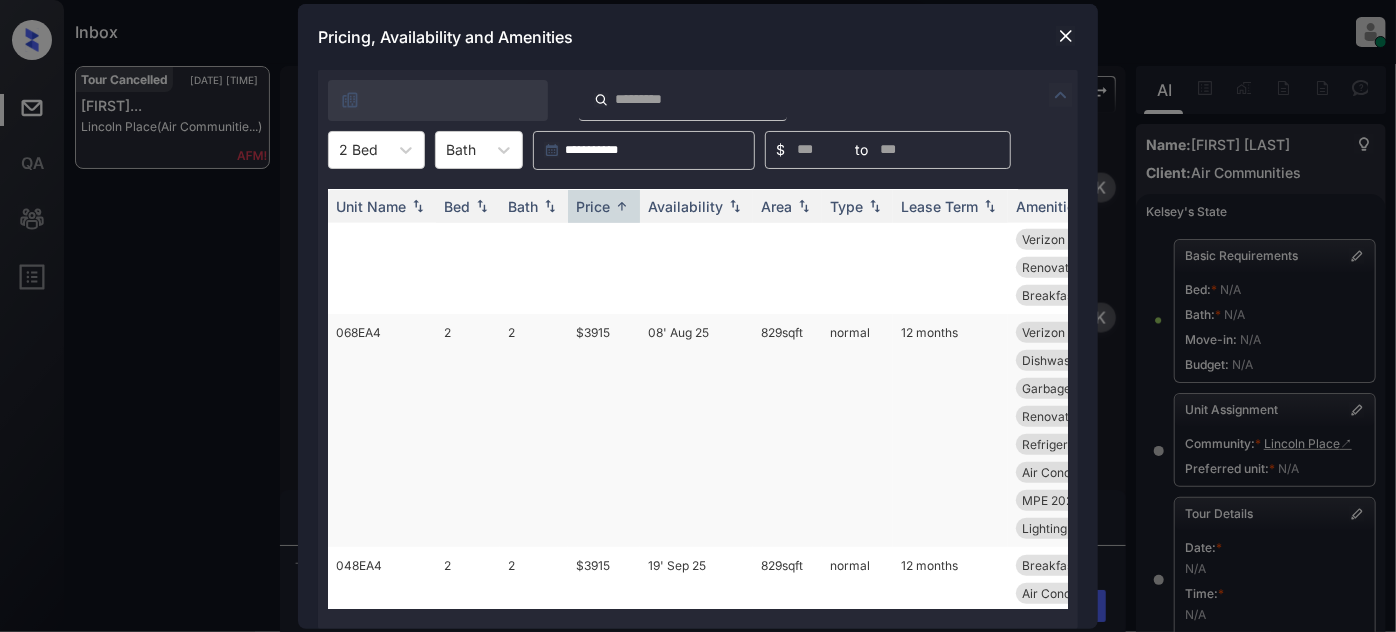 click on "08' Aug 25" at bounding box center [696, 430] 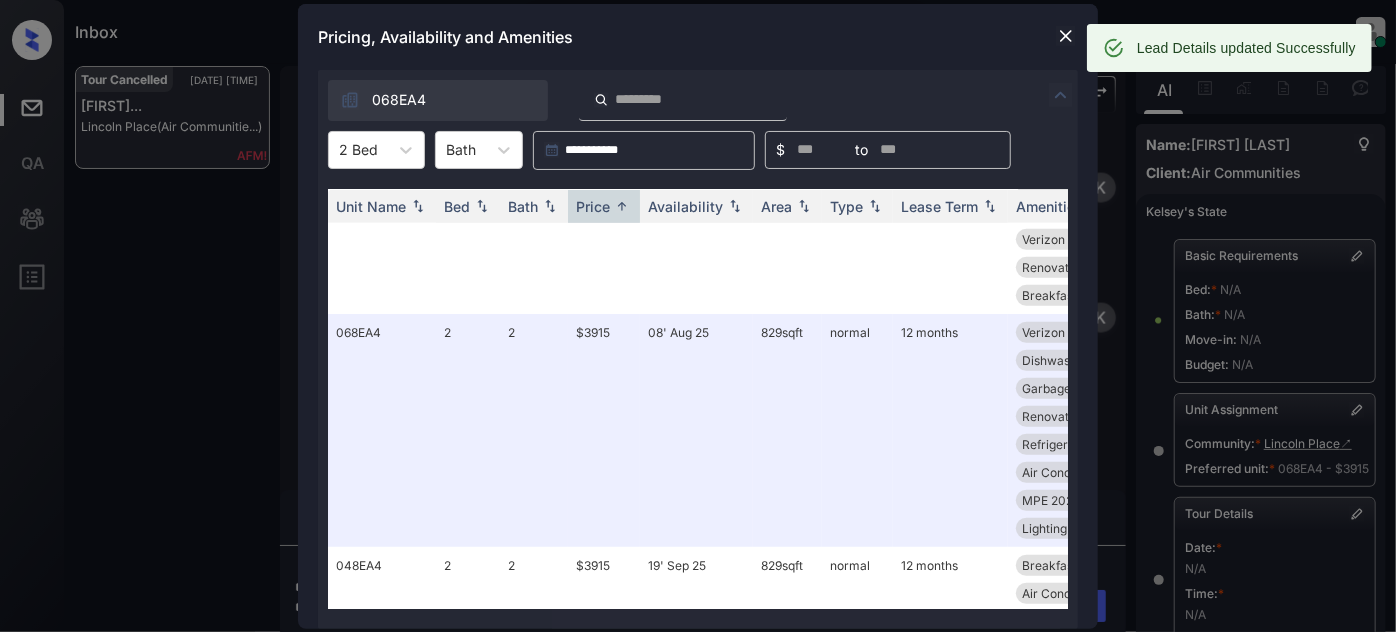 click at bounding box center (1066, 36) 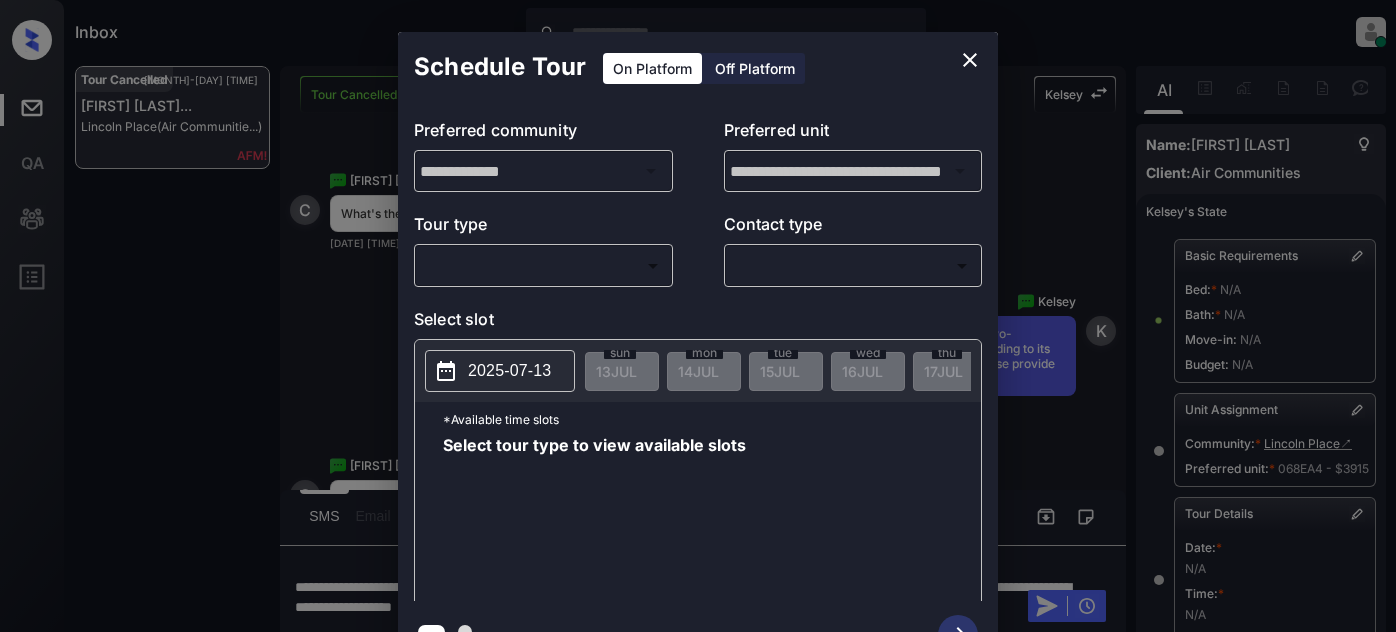 scroll, scrollTop: 0, scrollLeft: 0, axis: both 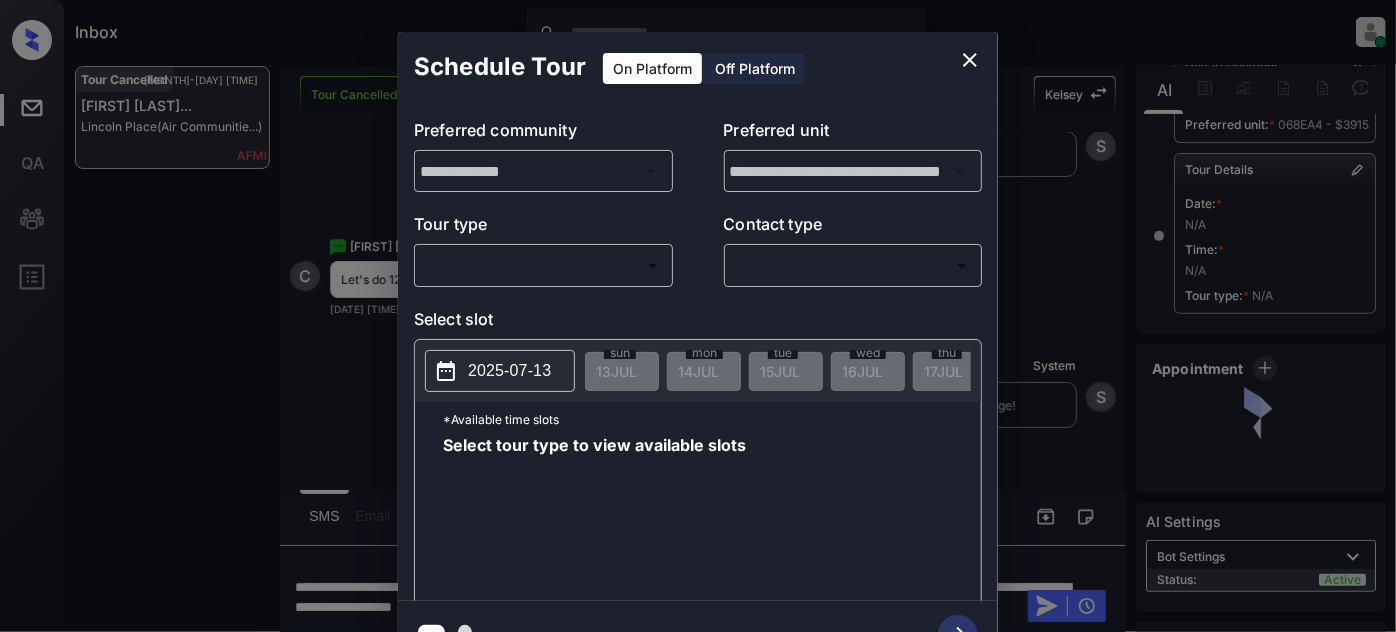 click on "Inbox [FIRST] [LAST] Online Set yourself   offline Set yourself   on break Profile Switch to  light  mode Sign out Tour Cancelled [MONTH]-[DAY] [TIME]   [FIRST] [LAST]... [STREET]  (Air Communitie...) Tour Cancelled Lost Lead Sentiment: Angry Upon sliding the acknowledgement:  Lead will move to lost stage. * ​ SMS and call option will be set to opt out. AFM will be turned off for the lead. [FIRST] [LAST] New Message [FIRST] [LAST] What's the largest two bedroom floorplan you have that has high cielings? [DATE] [TIME]   | conversational C New Message [FIRST] [LAST] We have the Venice floorplan, which is a spacious two-bedroom, two-bathroom unit starting at $3685. This unit features high ceilings, adding to its roomy feel. If you're interested in touring the Venice floorplan, please provide both your preferred date and time for the tour. [DATE] [TIME]   | conversational K New Message [FIRST] [LAST] [DATE] [TIME]   | conversational C New Message [FIRST] [LAST] [DATE] [TIME]   | conversational K" at bounding box center (698, 316) 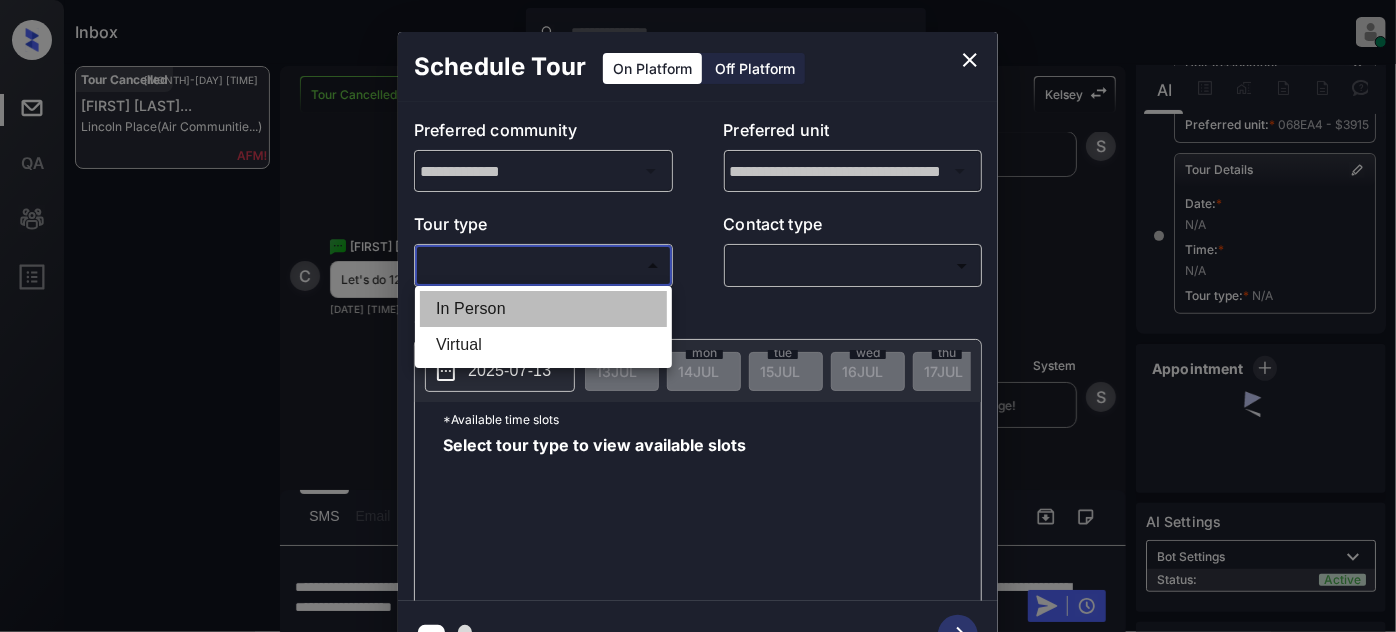 click on "In Person" at bounding box center [543, 309] 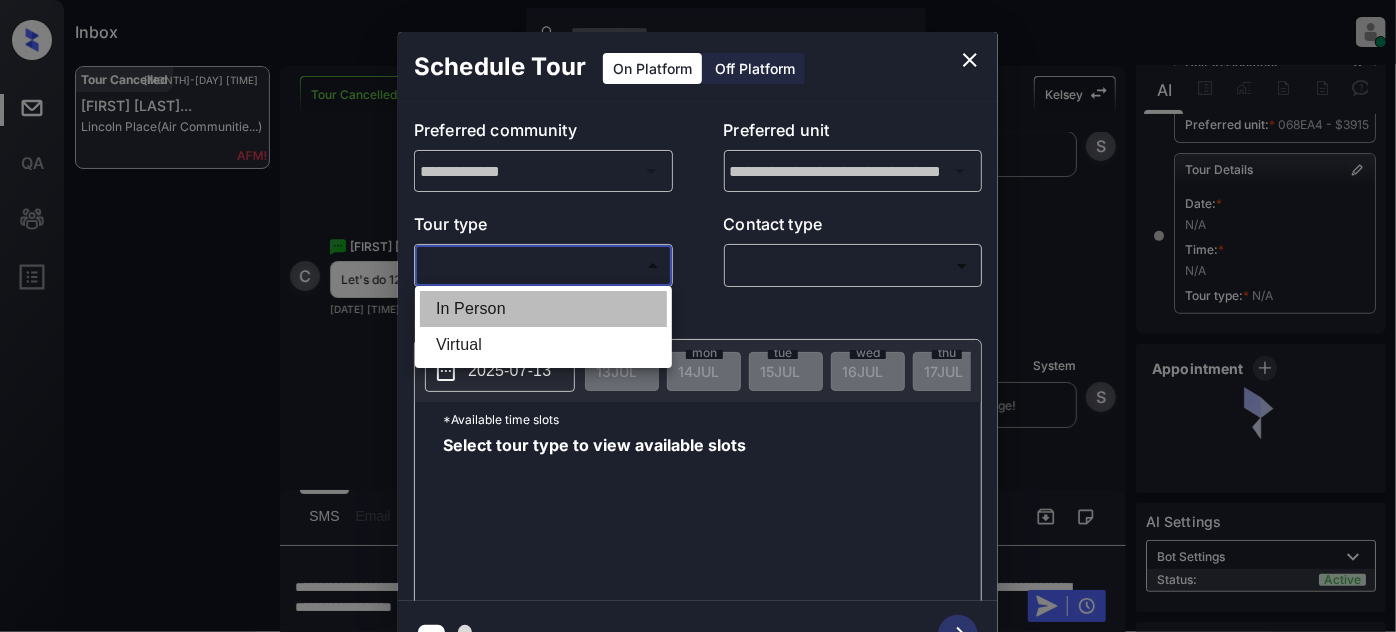 type on "********" 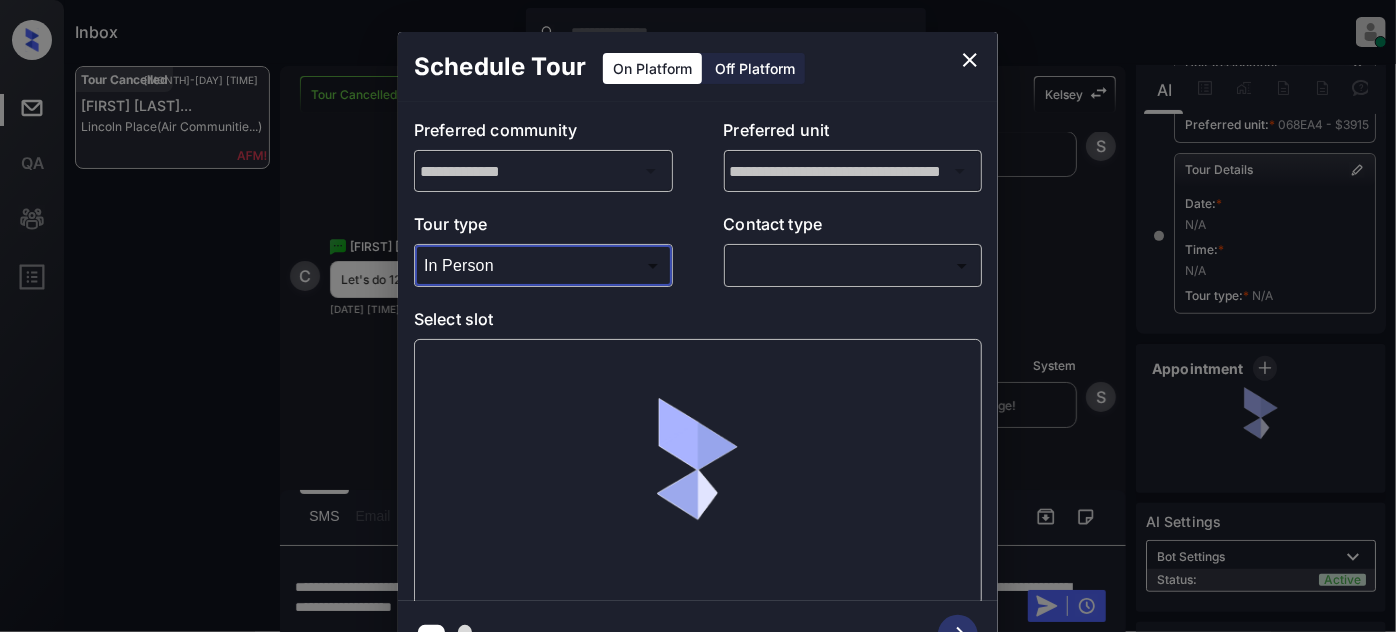 click on "Inbox [FIRST] [LAST] Online Set yourself   offline Set yourself   on break Profile Switch to  light  mode Sign out Tour Cancelled [MONTH]-[DAY] [TIME]   [FIRST] [LAST]... [STREET]  (Air Communitie...) Tour Cancelled Lost Lead Sentiment: Angry Upon sliding the acknowledgement:  Lead will move to lost stage. * ​ SMS and call option will be set to opt out. AFM will be turned off for the lead. [FIRST] [LAST] New Message [FIRST] [LAST] What's the largest two bedroom floorplan you have that has high cielings? [DATE] [TIME]   | conversational C New Message [FIRST] [LAST] We have the Venice floorplan, which is a spacious two-bedroom, two-bathroom unit starting at $3685. This unit features high ceilings, adding to its roomy feel. If you're interested in touring the Venice floorplan, please provide both your preferred date and time for the tour. [DATE] [TIME]   | conversational K New Message [FIRST] [LAST] [DATE] [TIME]   | conversational C New Message [FIRST] [LAST] [DATE] [TIME]   | conversational K" at bounding box center [698, 316] 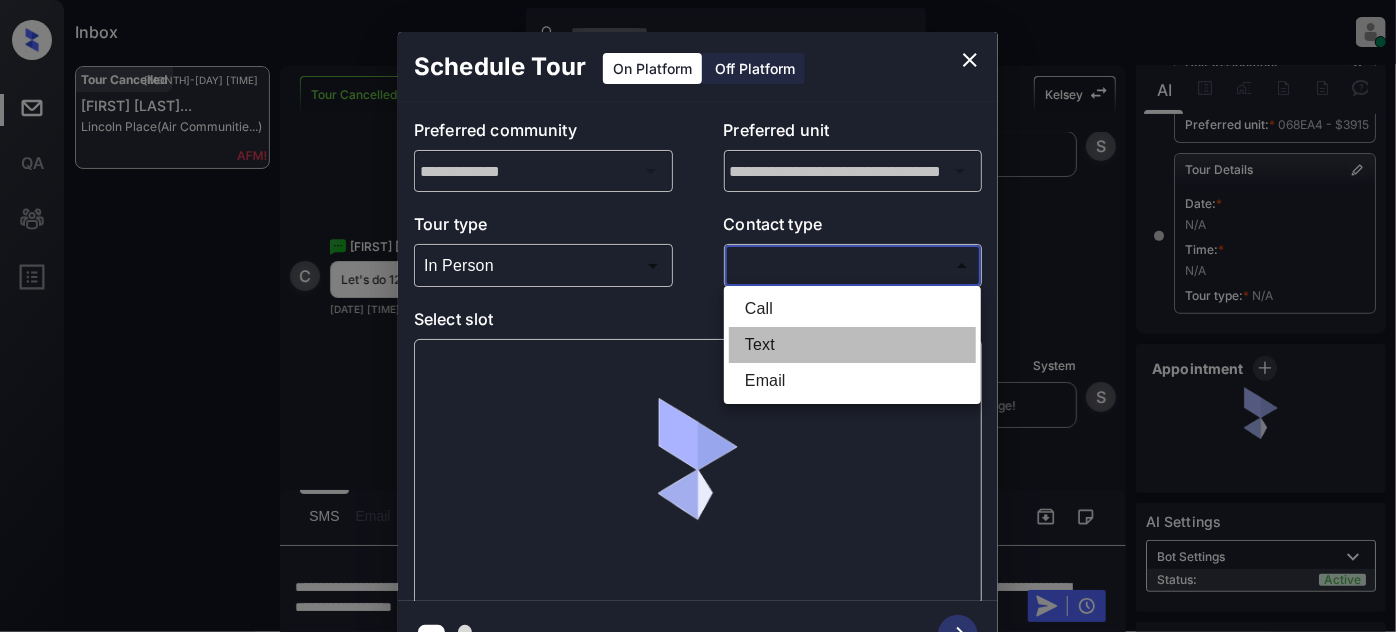 click on "Text" at bounding box center (852, 345) 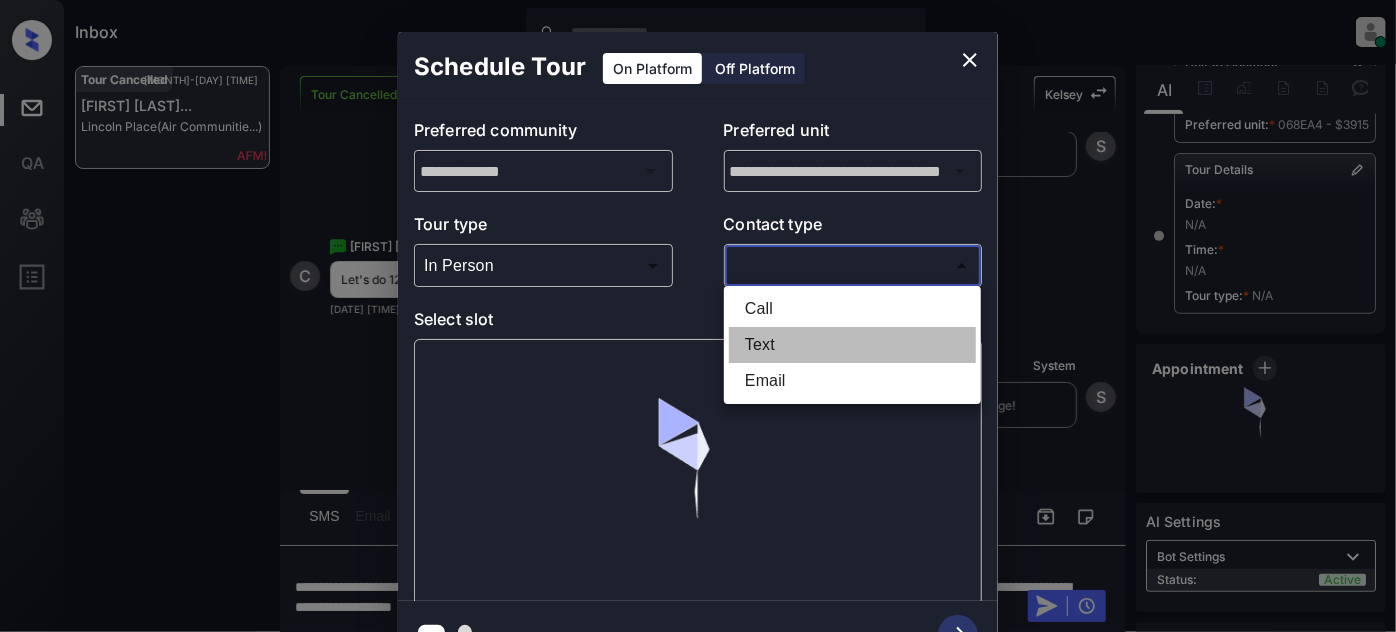 type on "****" 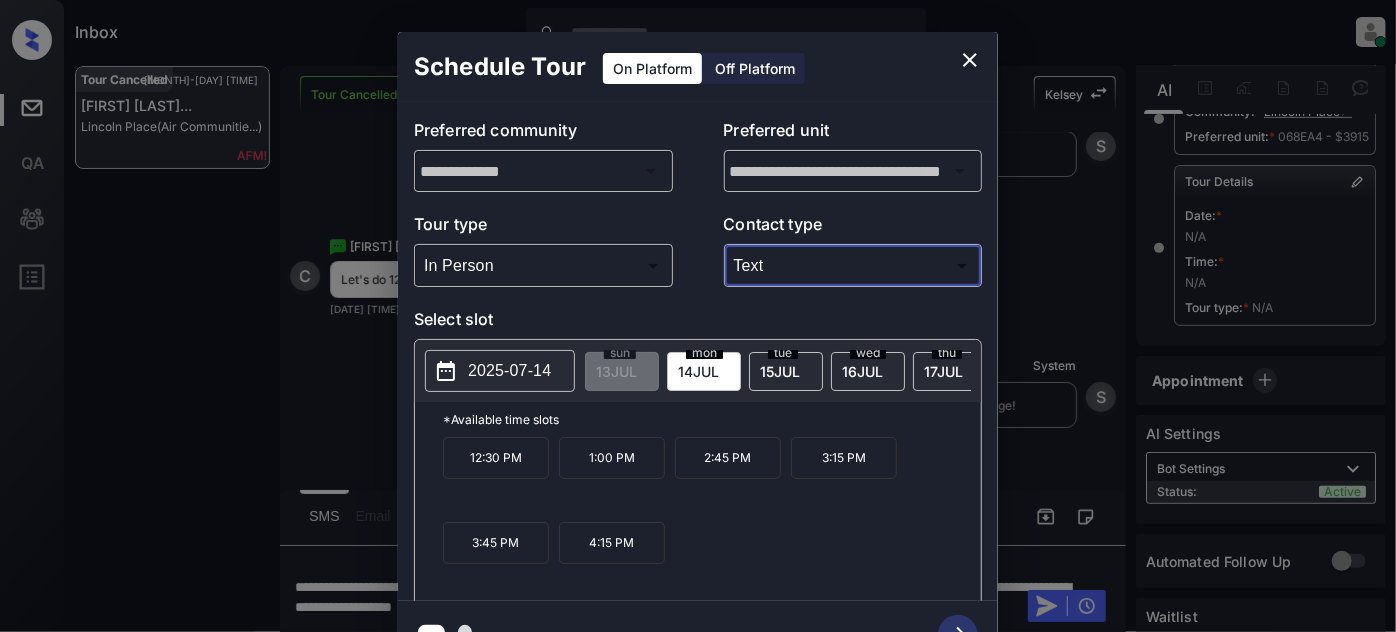 drag, startPoint x: 540, startPoint y: 375, endPoint x: 576, endPoint y: 354, distance: 41.677334 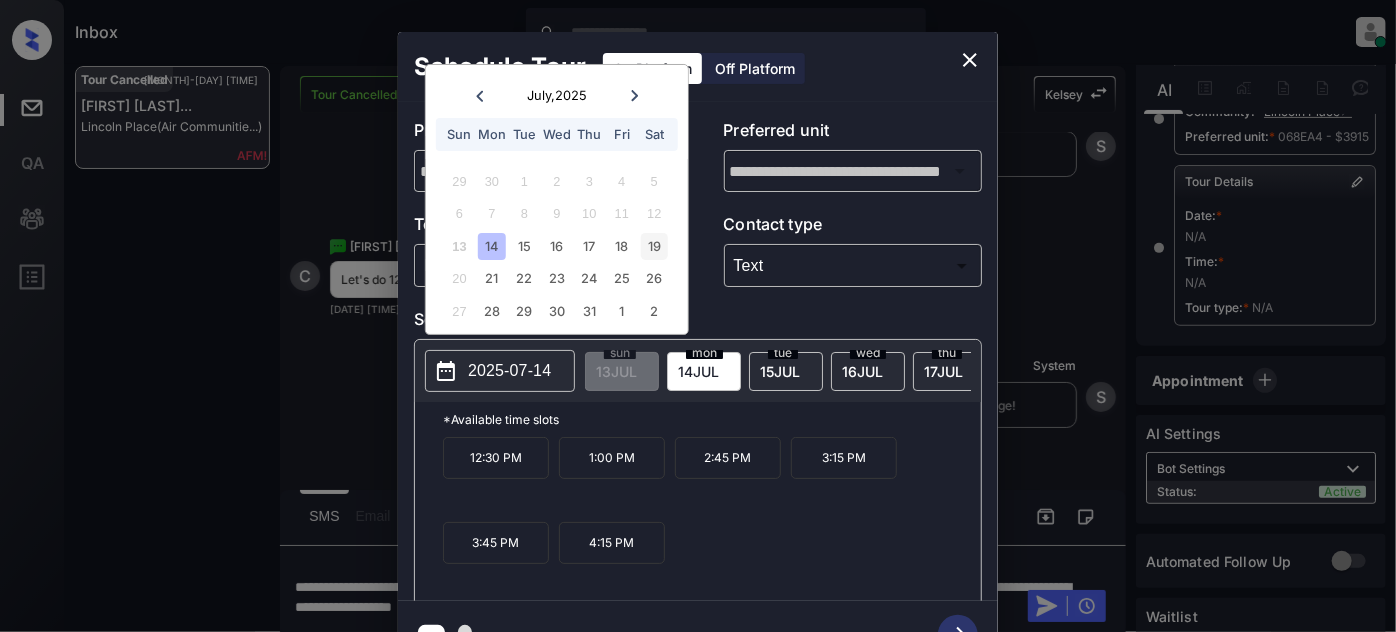 click on "19" at bounding box center (654, 246) 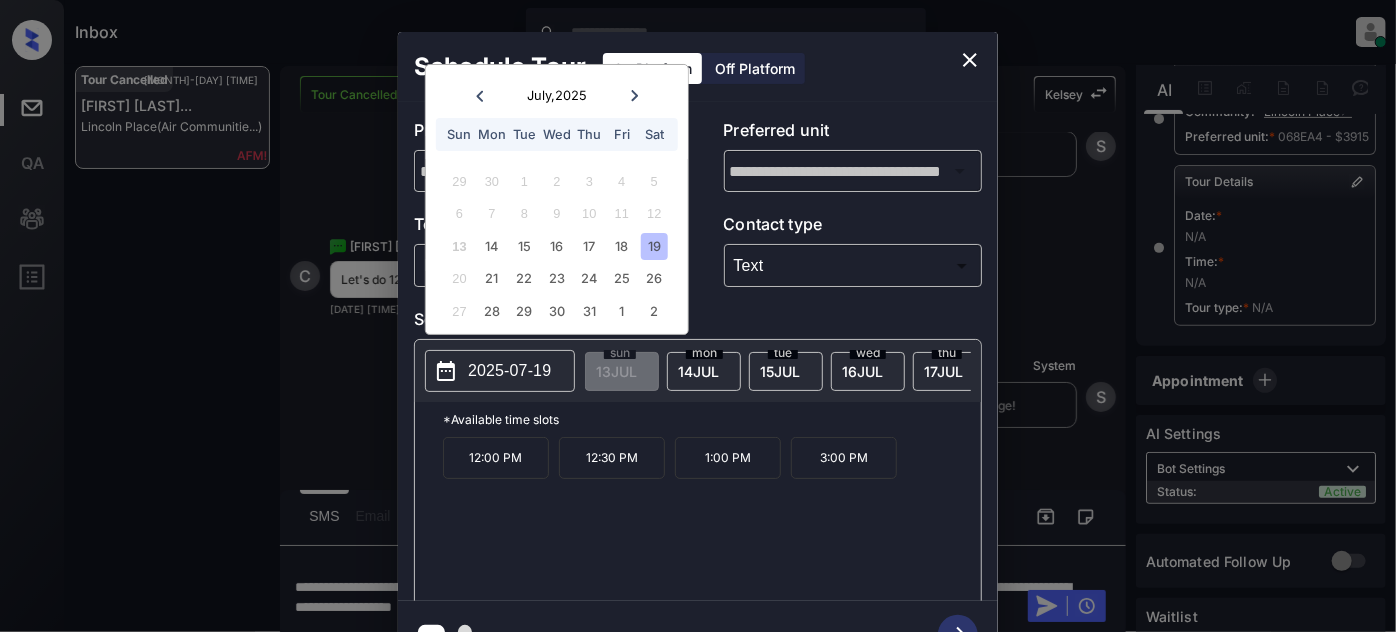 click on "12:00 PM" at bounding box center [496, 458] 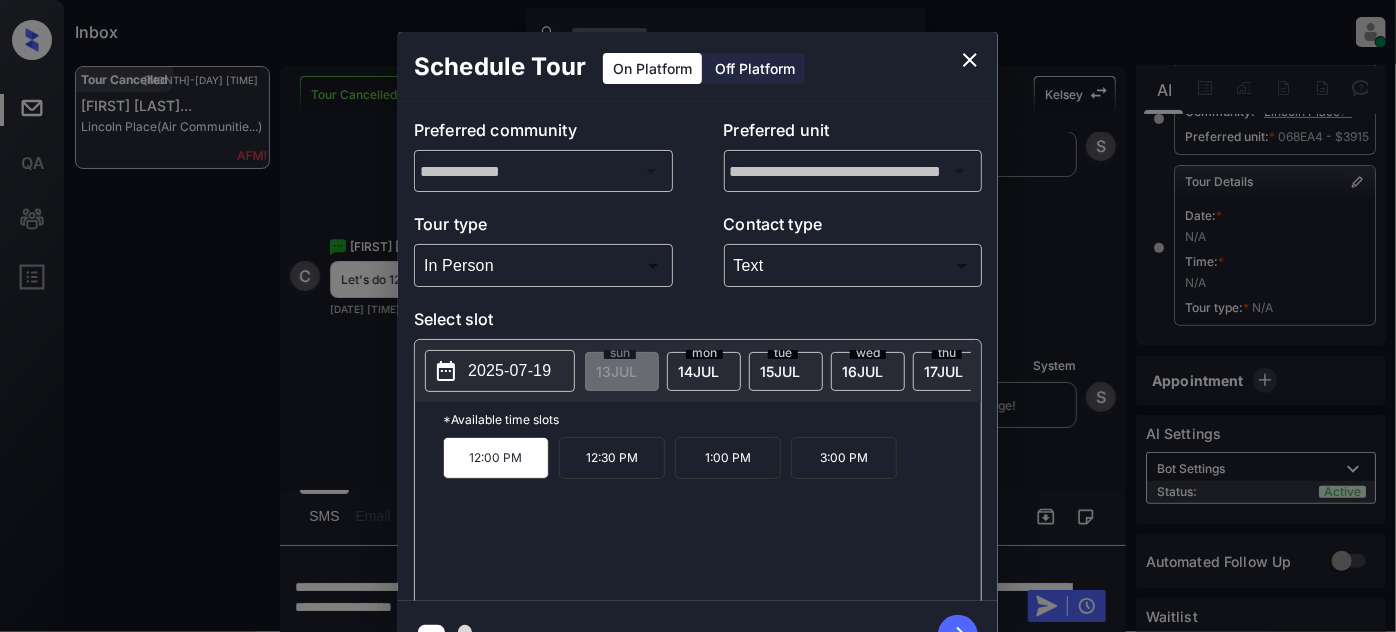click 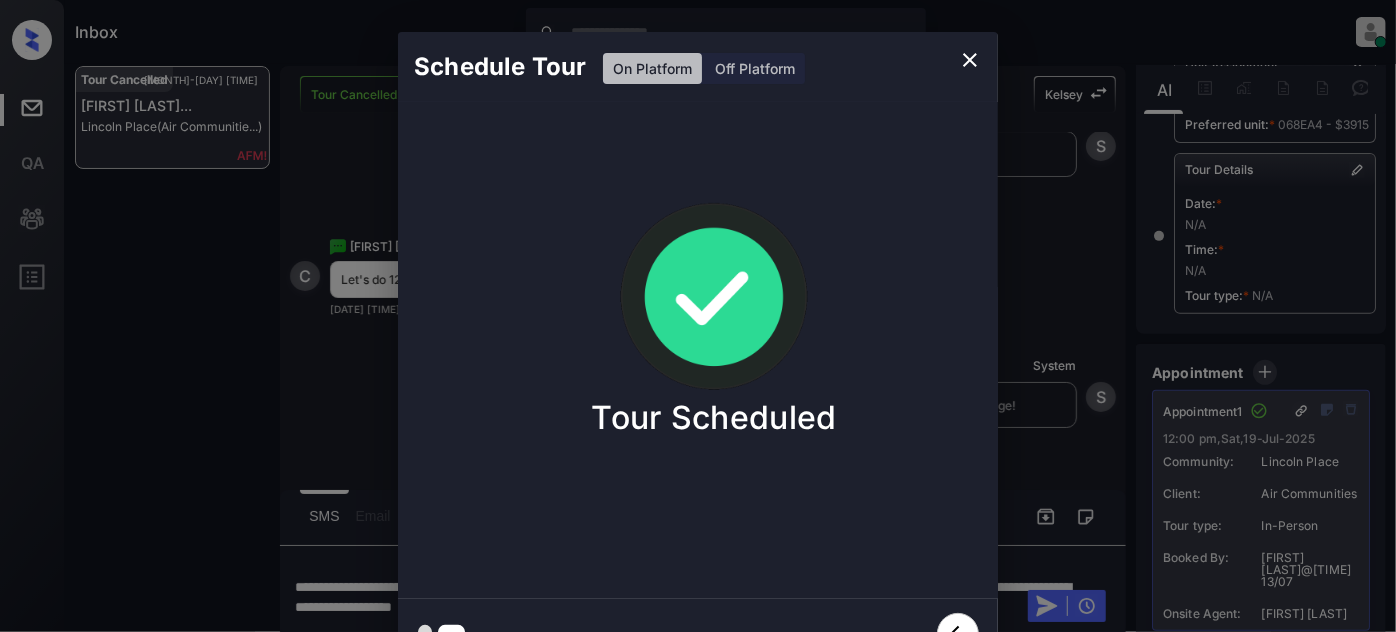 click 